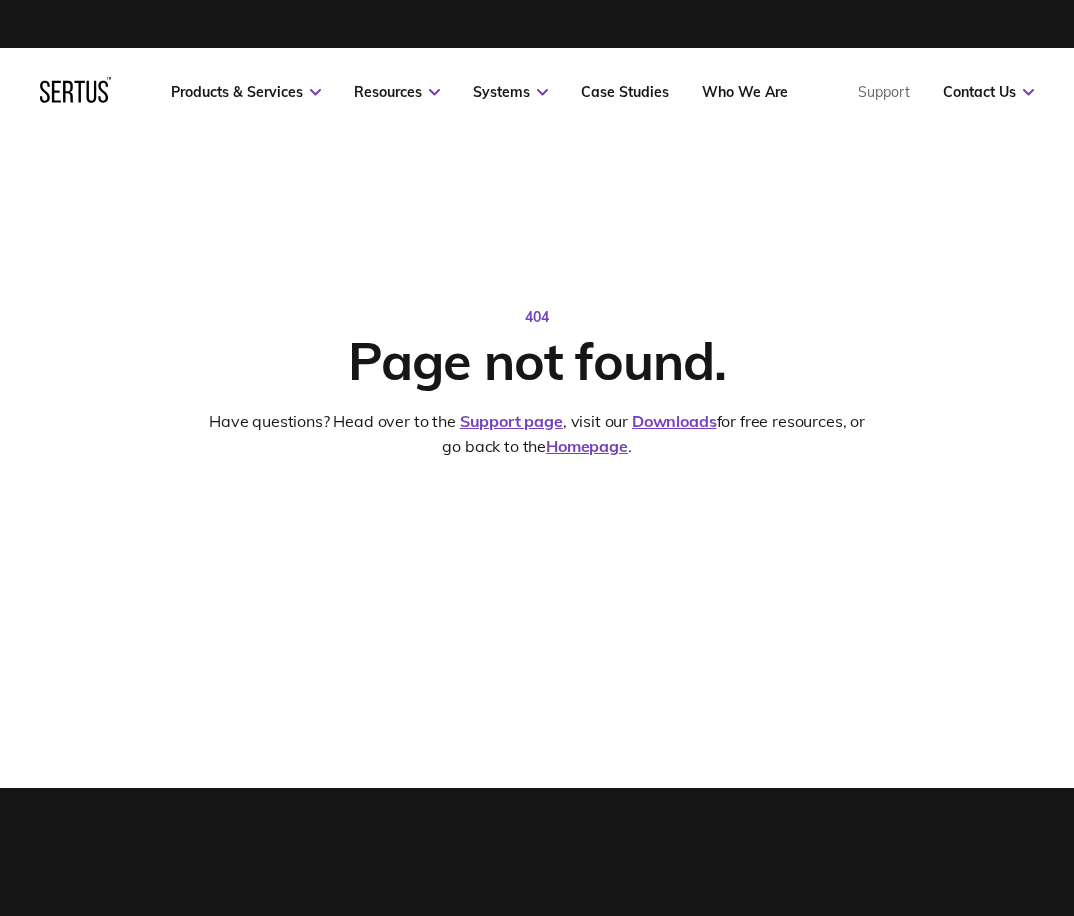 scroll, scrollTop: 0, scrollLeft: 0, axis: both 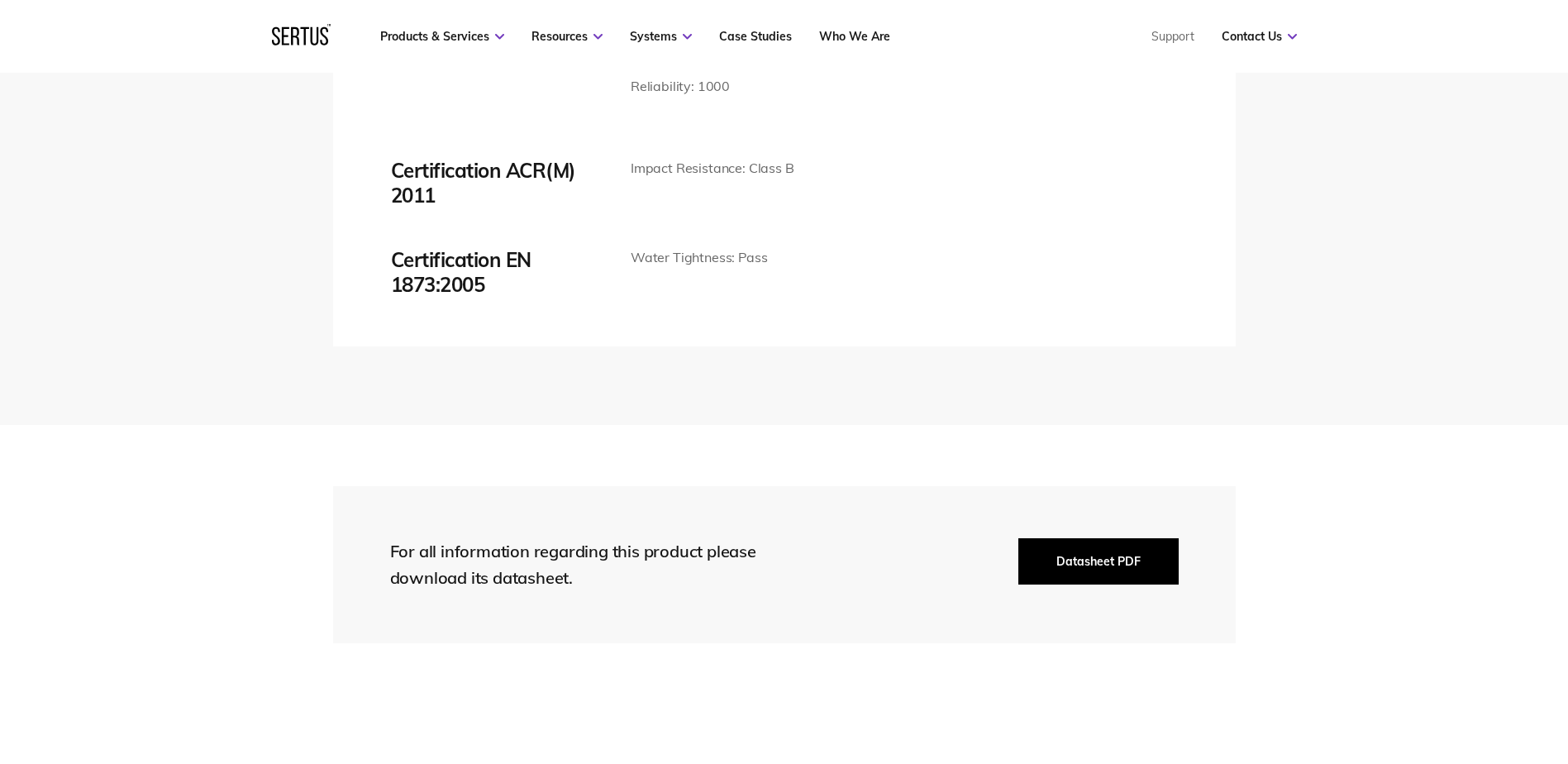 click on "Datasheet PDF" at bounding box center (1099, 561) 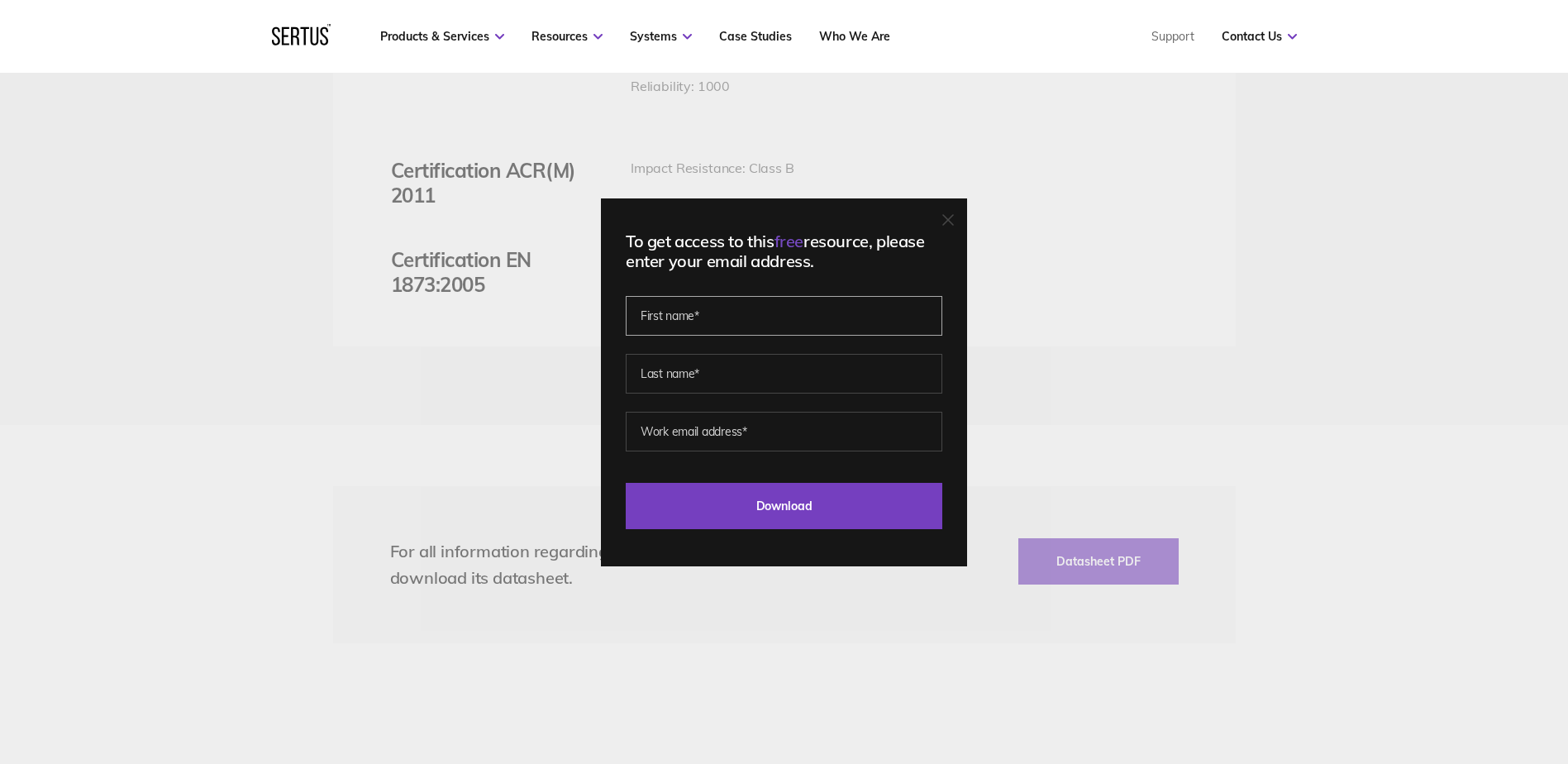 click at bounding box center (784, 316) 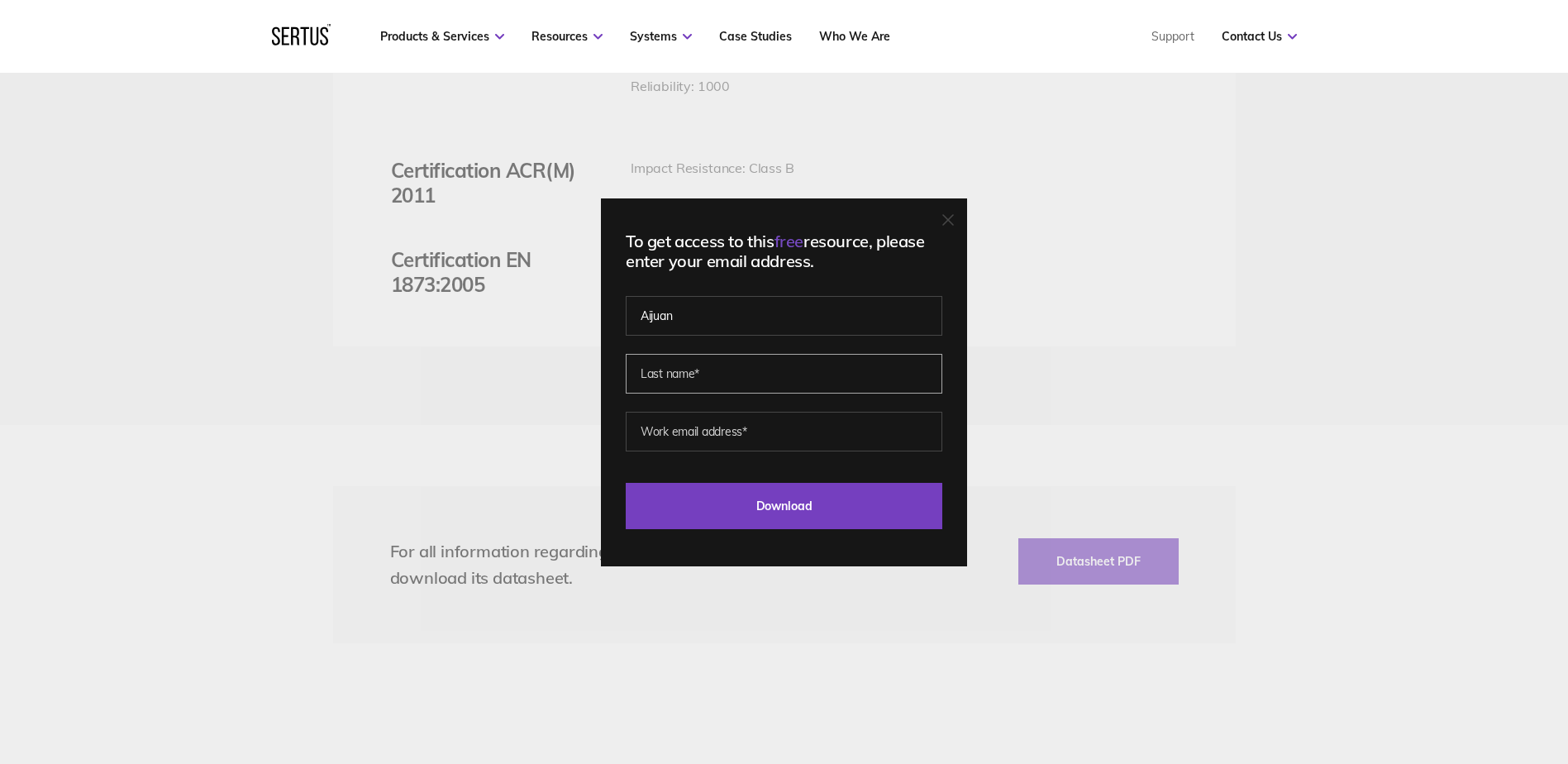 type on "Wang" 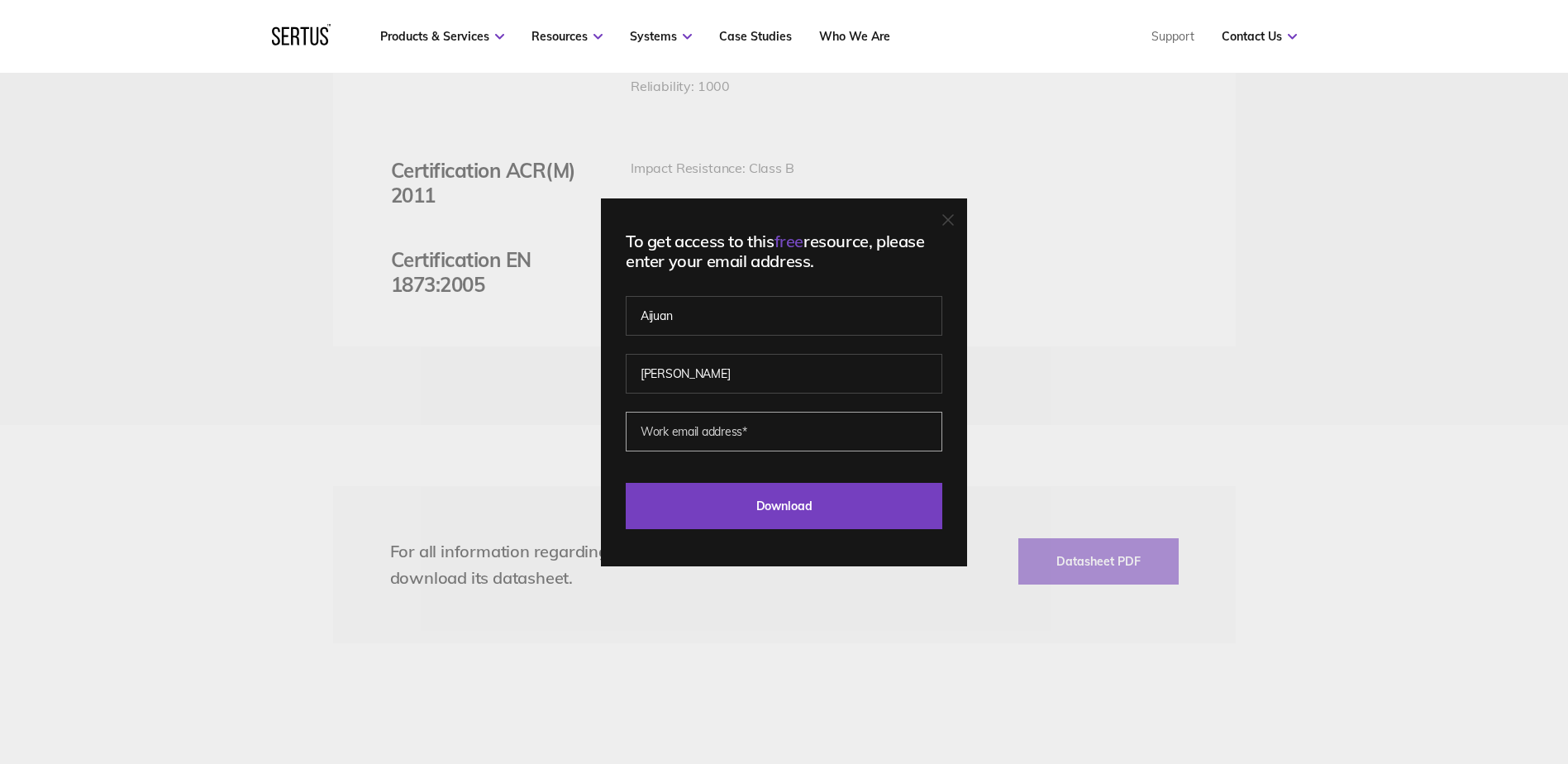 type on "aijuanwang@hotmail.com" 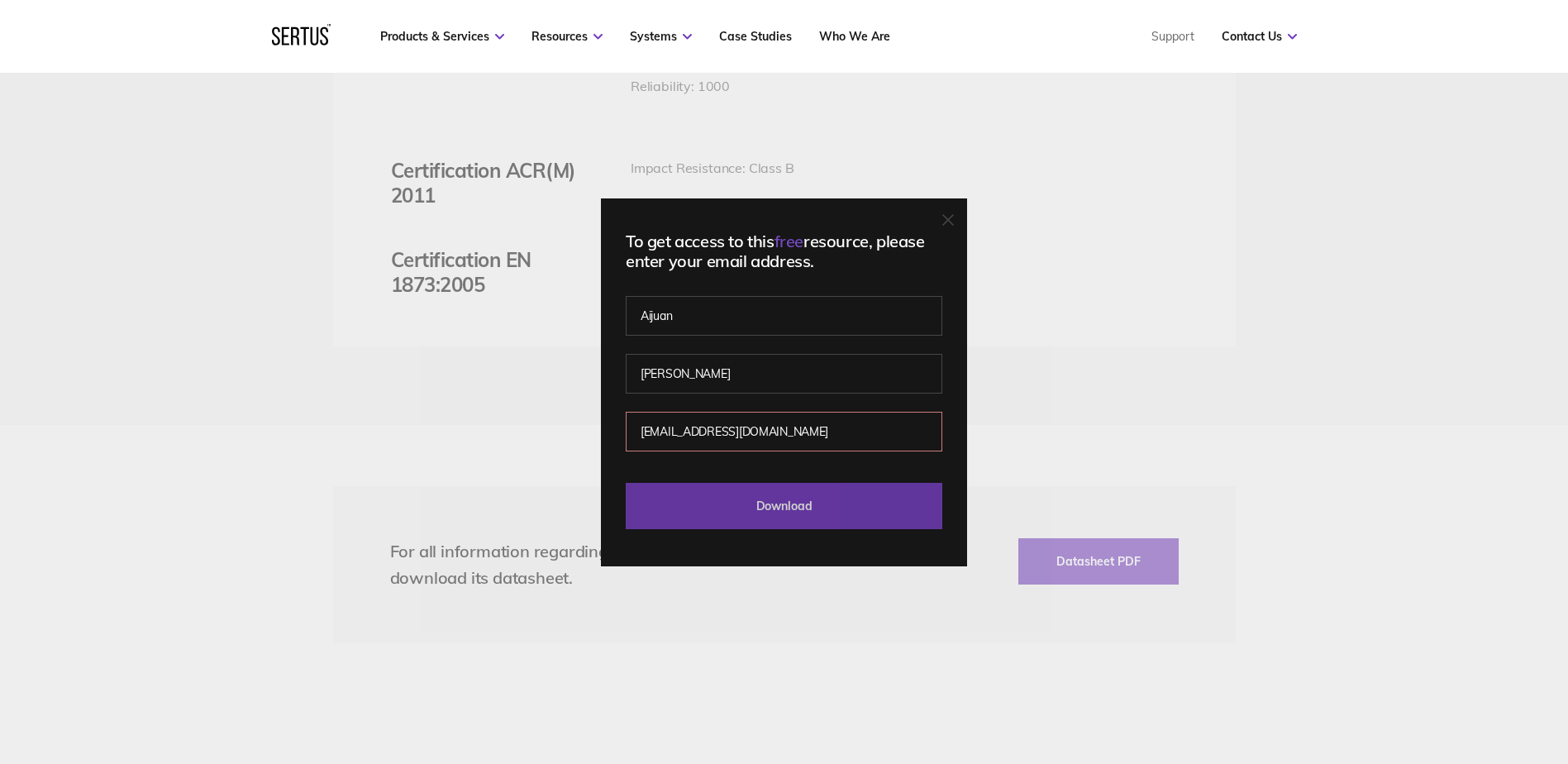 click on "Download" at bounding box center [784, 506] 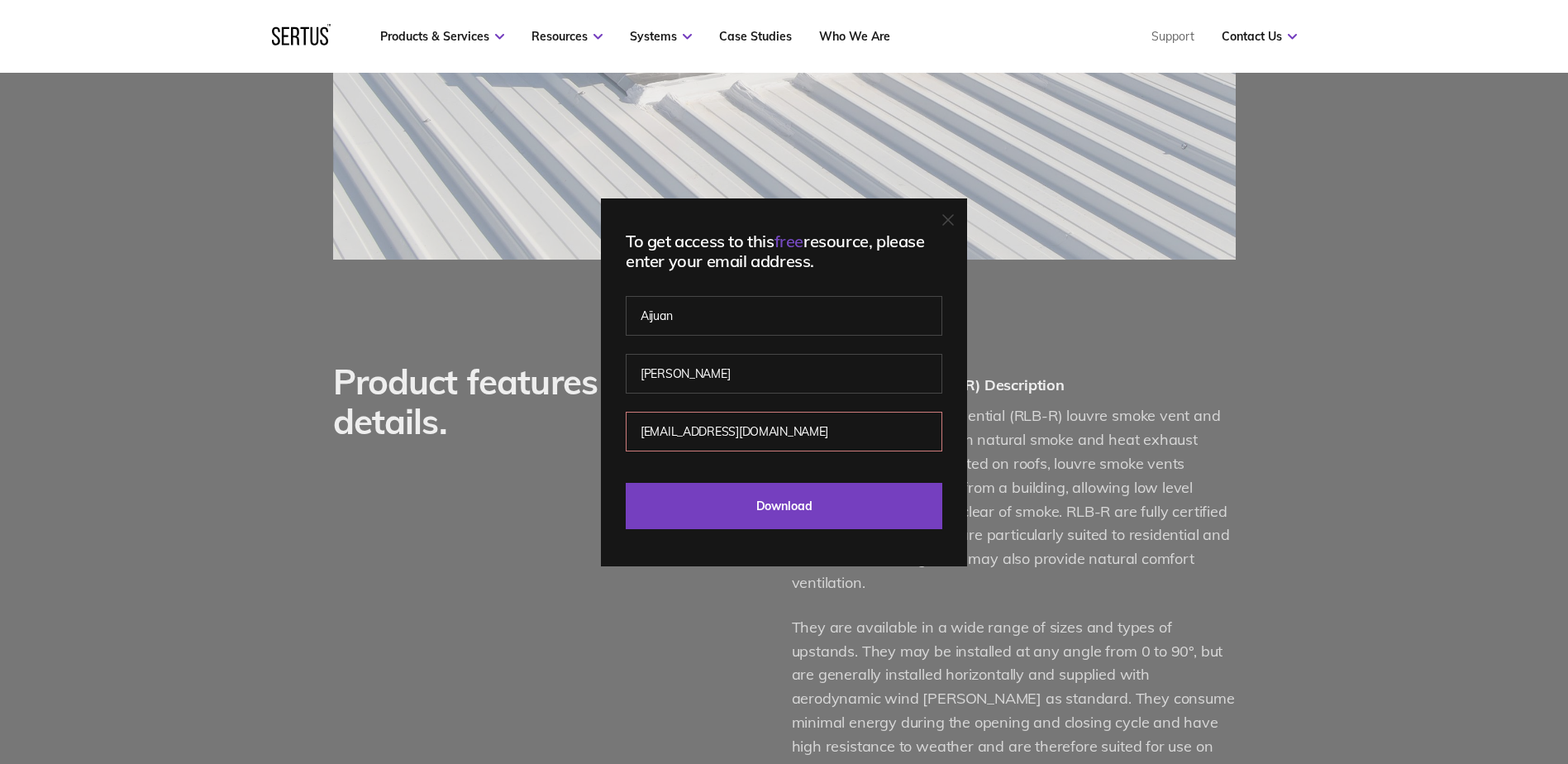 scroll, scrollTop: 1096, scrollLeft: 0, axis: vertical 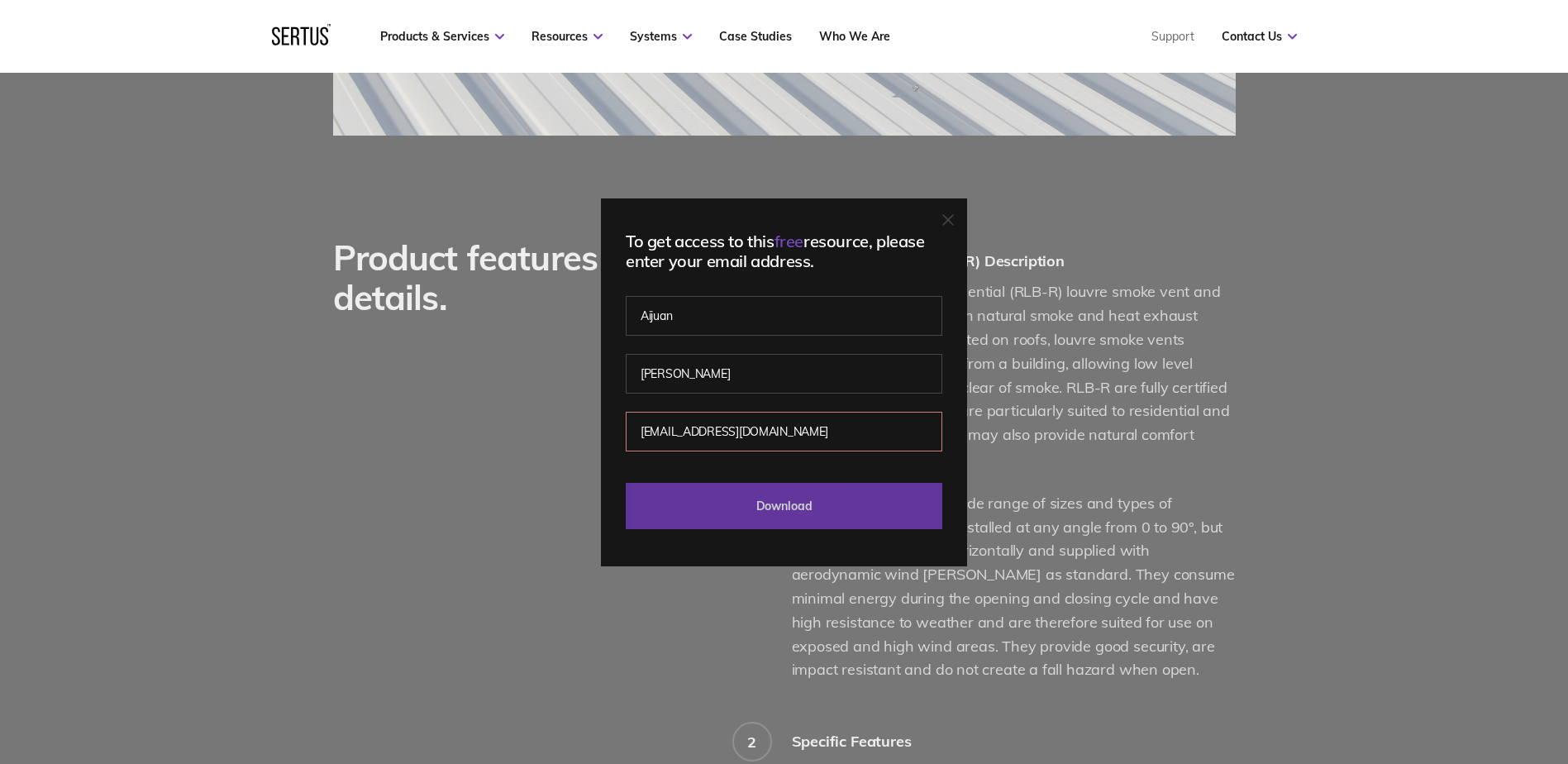 click on "Download" at bounding box center (784, 506) 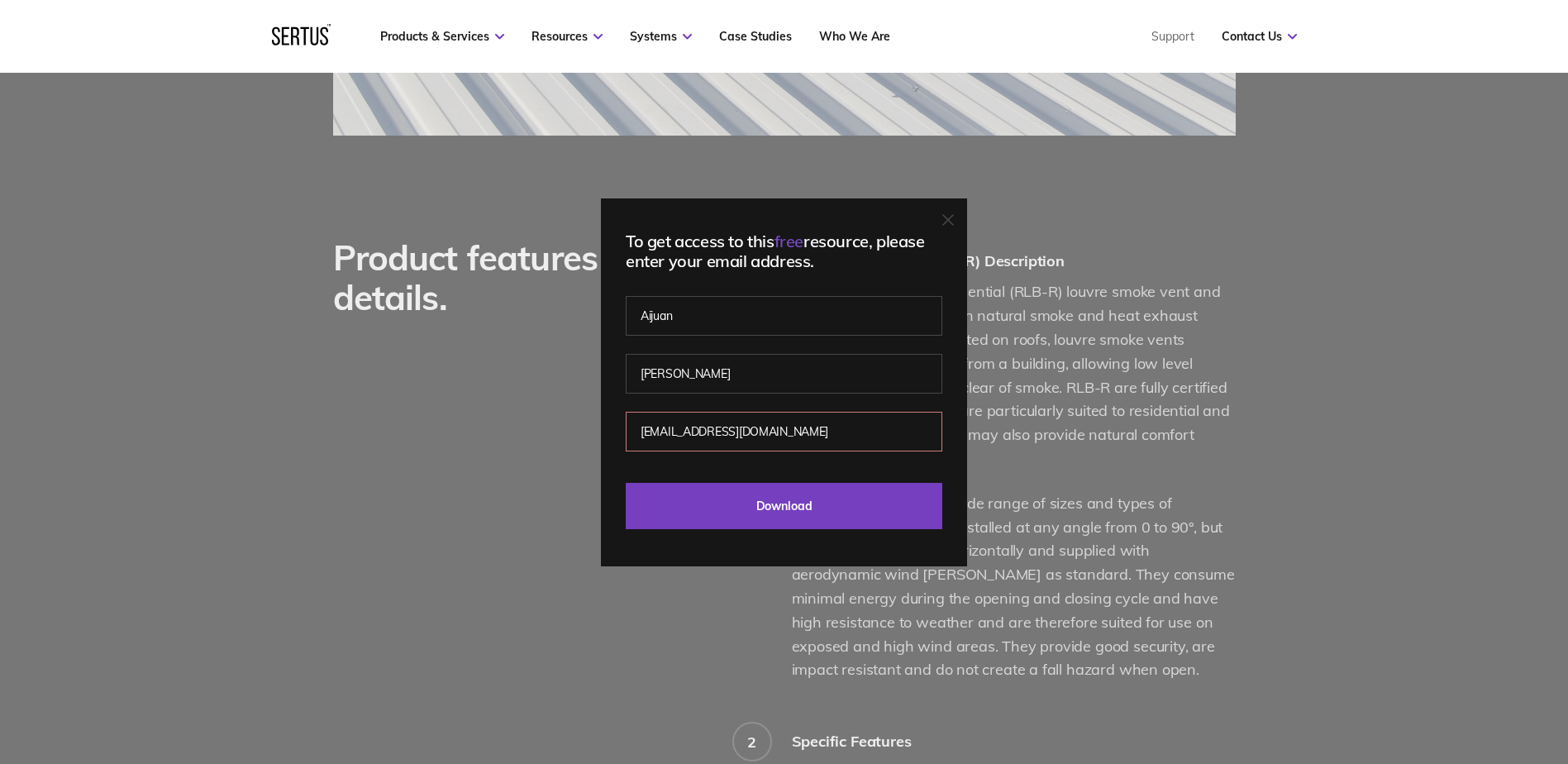 click on "Aijuan Wang" at bounding box center (784, 362) 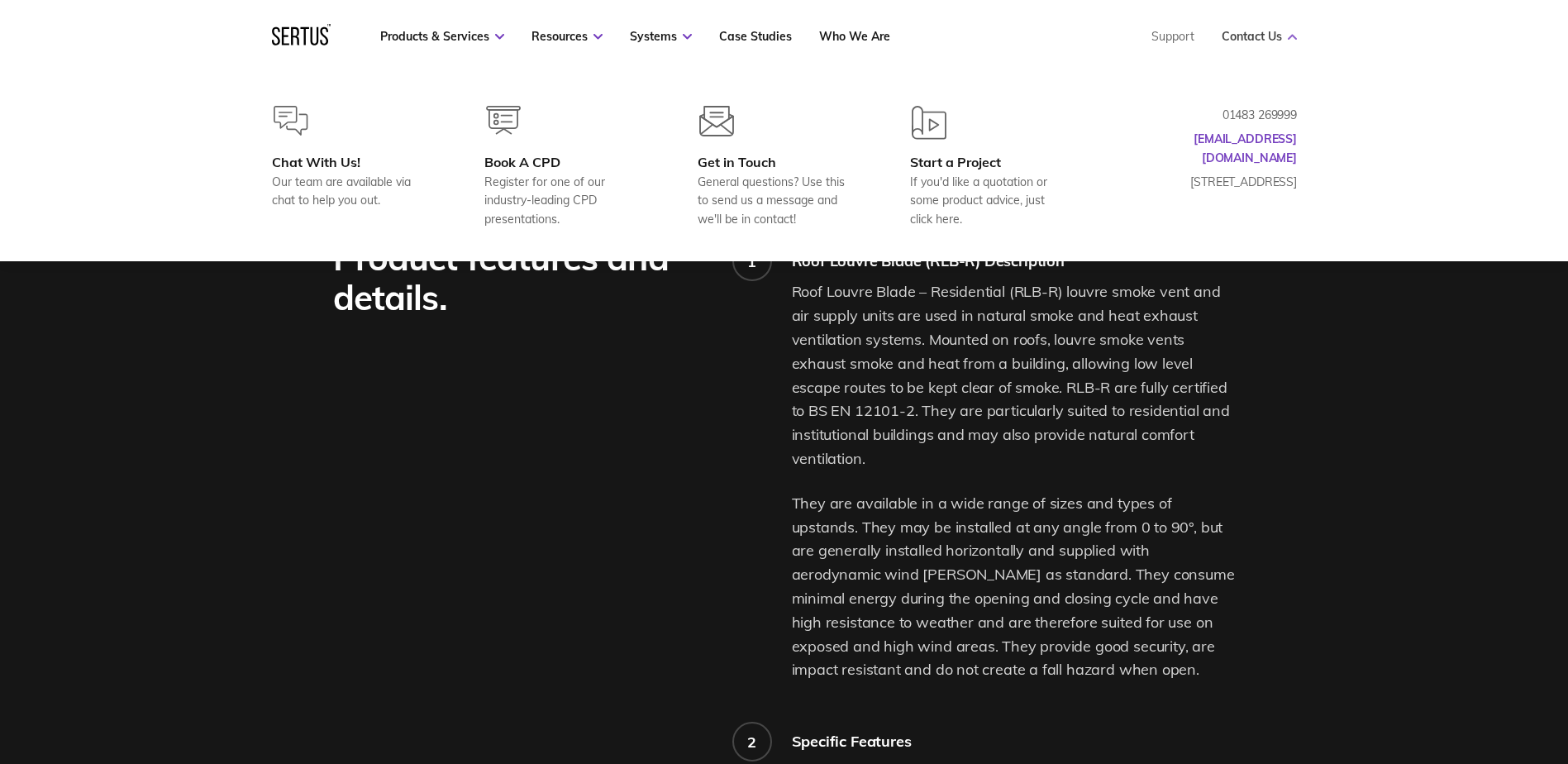 click on "Contact Us" at bounding box center [1259, 36] 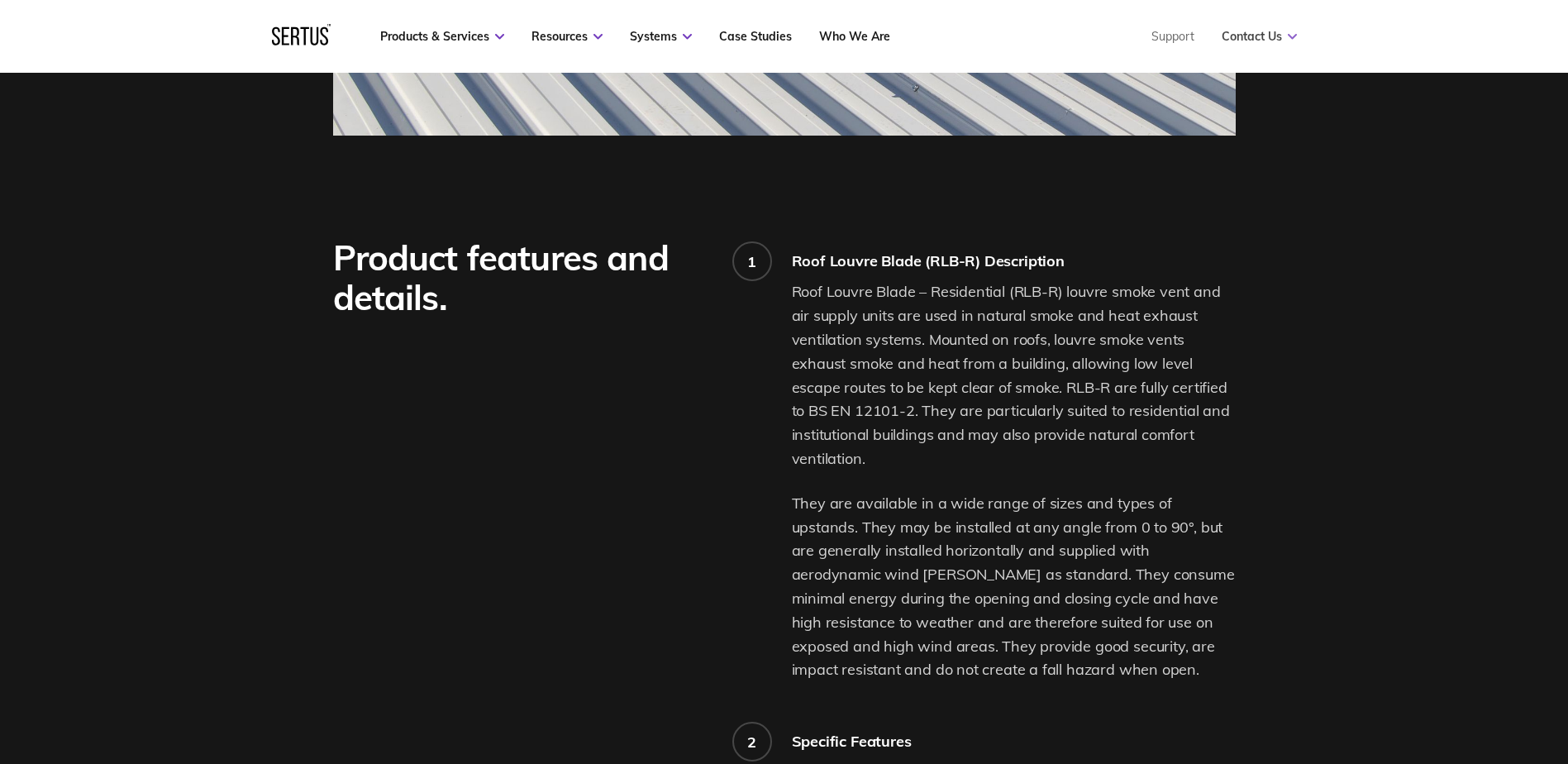 click on "Contact Us" at bounding box center (1259, 36) 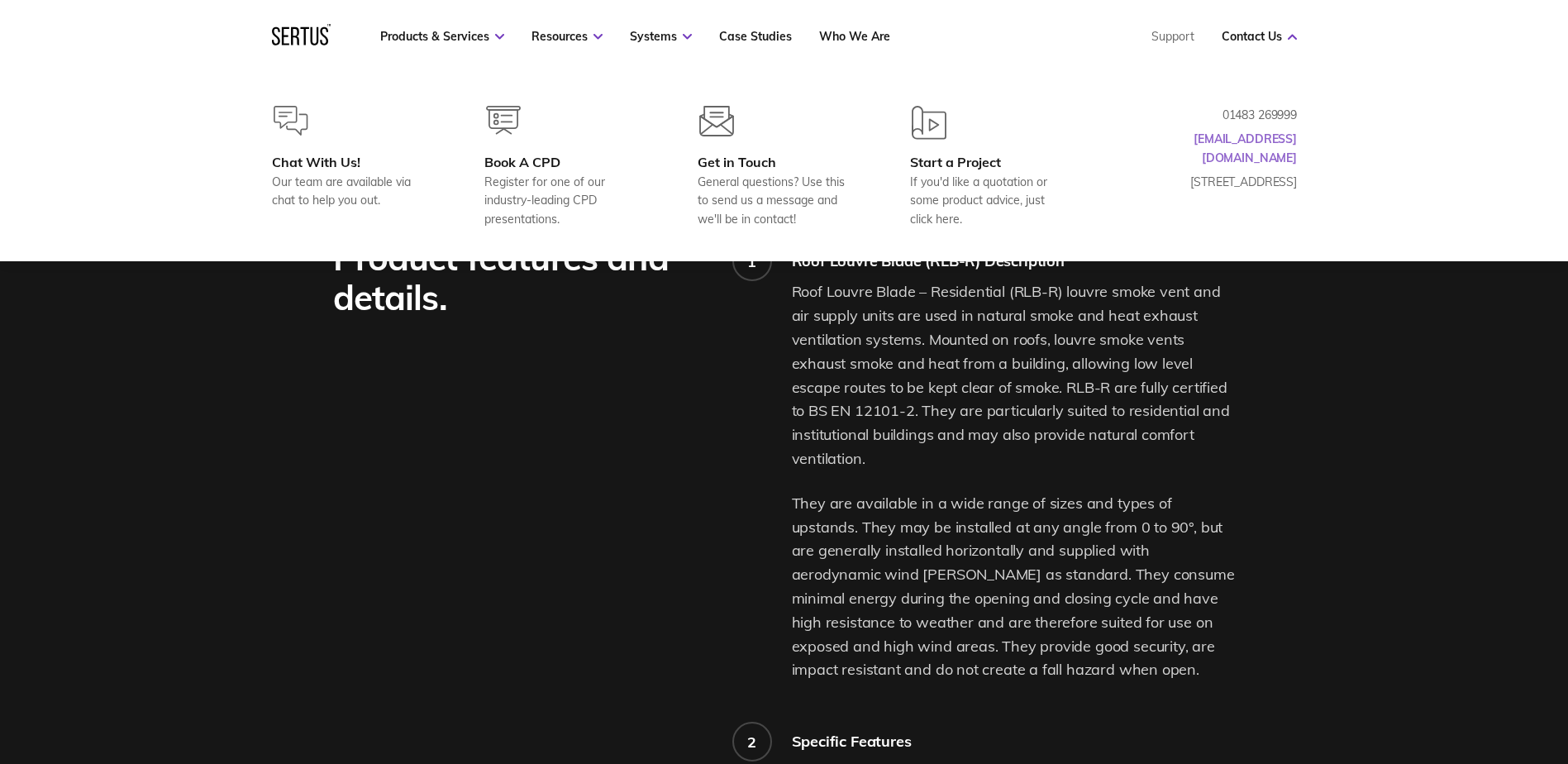click on "[EMAIL_ADDRESS][DOMAIN_NAME]" at bounding box center [1245, 148] 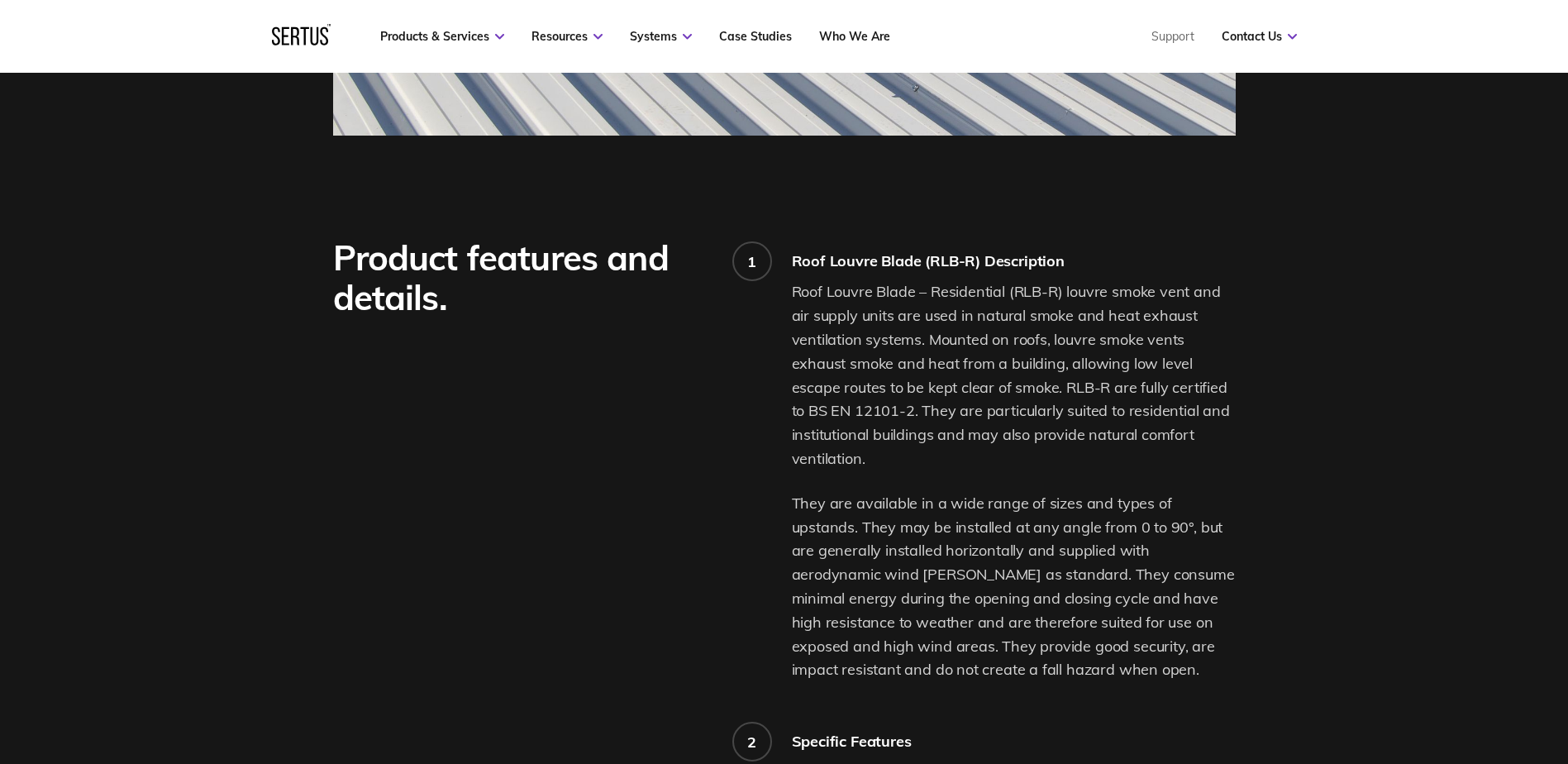 click on "Product features and details. 1 Roof Louvre Blade (RLB-R) Description Roof Louvre Blade – Residential (RLB-R) louvre smoke vent and air supply units are used in natural smoke and heat exhaust ventilation systems. Mounted on roofs, louvre smoke vents exhaust smoke and heat from a building, allowing low level escape routes to be kept clear of smoke. RLB-R are fully certified to BS EN 12101-2. They are particularly suited to residential and institutional buildings and may also provide natural comfort ventilation. They are available in a wide range of sizes and types of upstands. They may be installed at any angle from 0 to 90°, but are generally installed horizontally and supplied with aerodynamic wind shields as standard. They consume minimal energy during the opening and closing cycle and have high resistance to weather and are therefore suited for use on exposed and high wind areas. They provide good security, are impact resistant and do not create a fall hazard when open. 2 Specific Features" at bounding box center [784, 744] 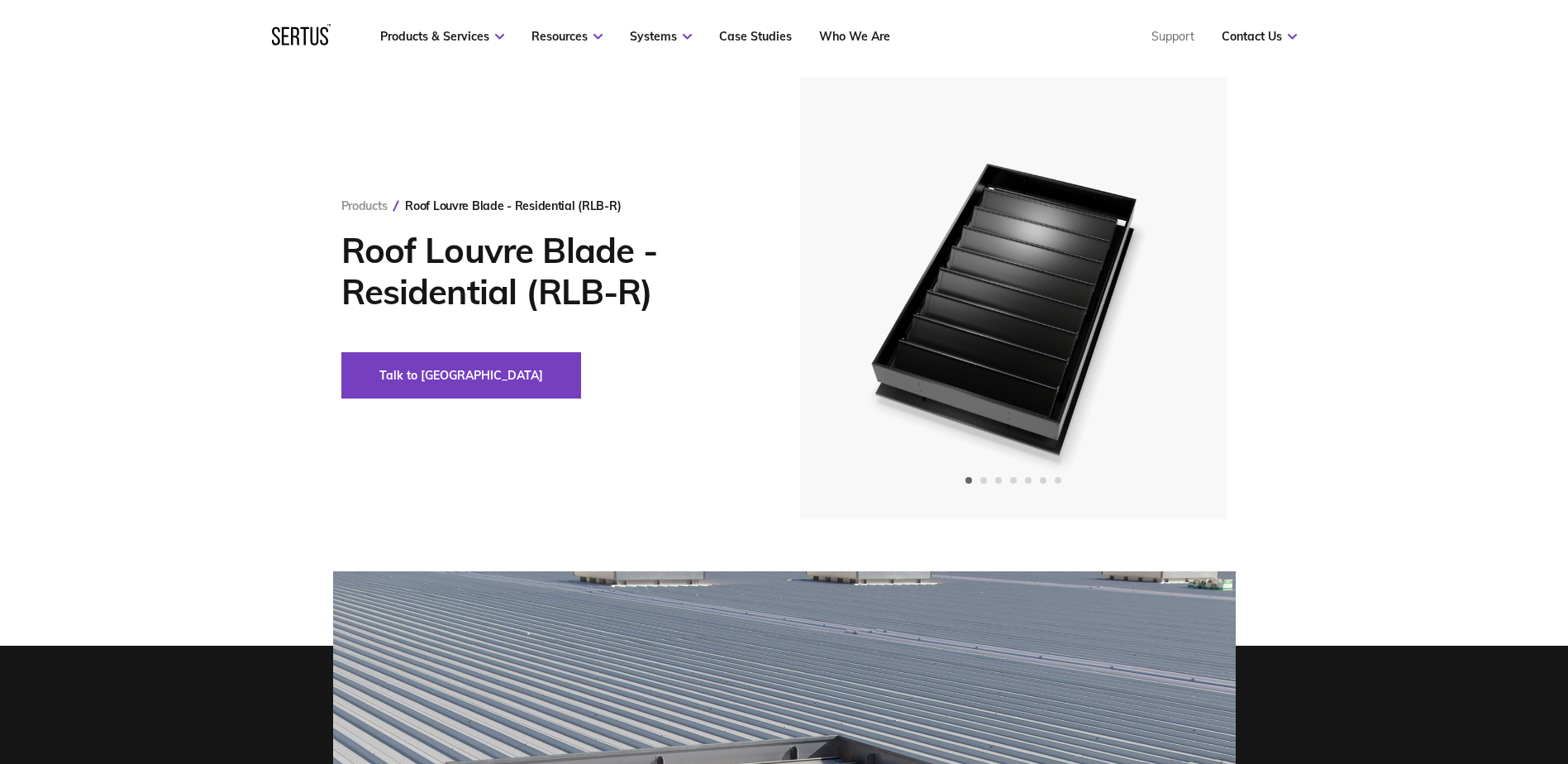 scroll, scrollTop: 0, scrollLeft: 0, axis: both 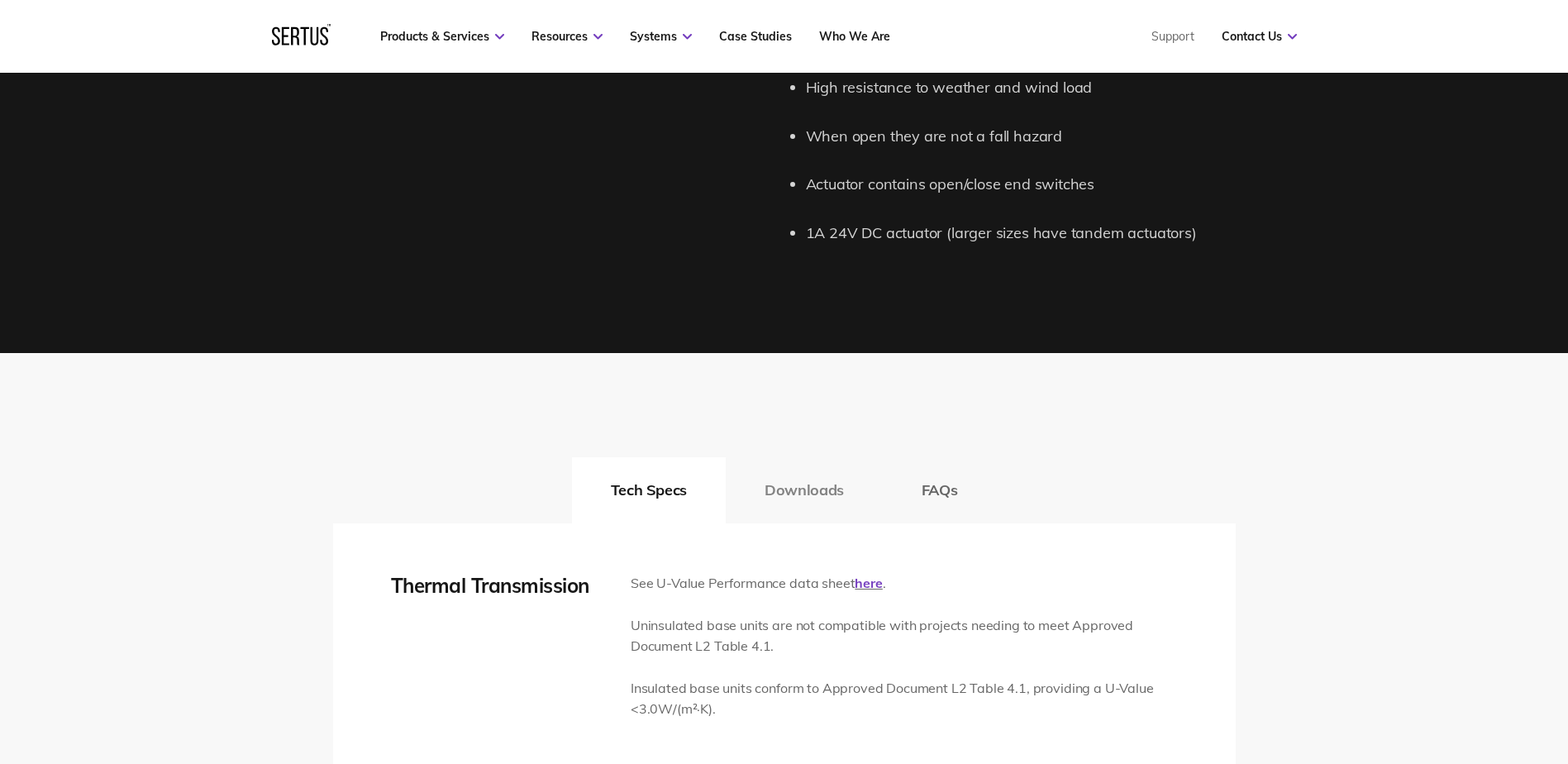click on "Downloads" at bounding box center (804, 490) 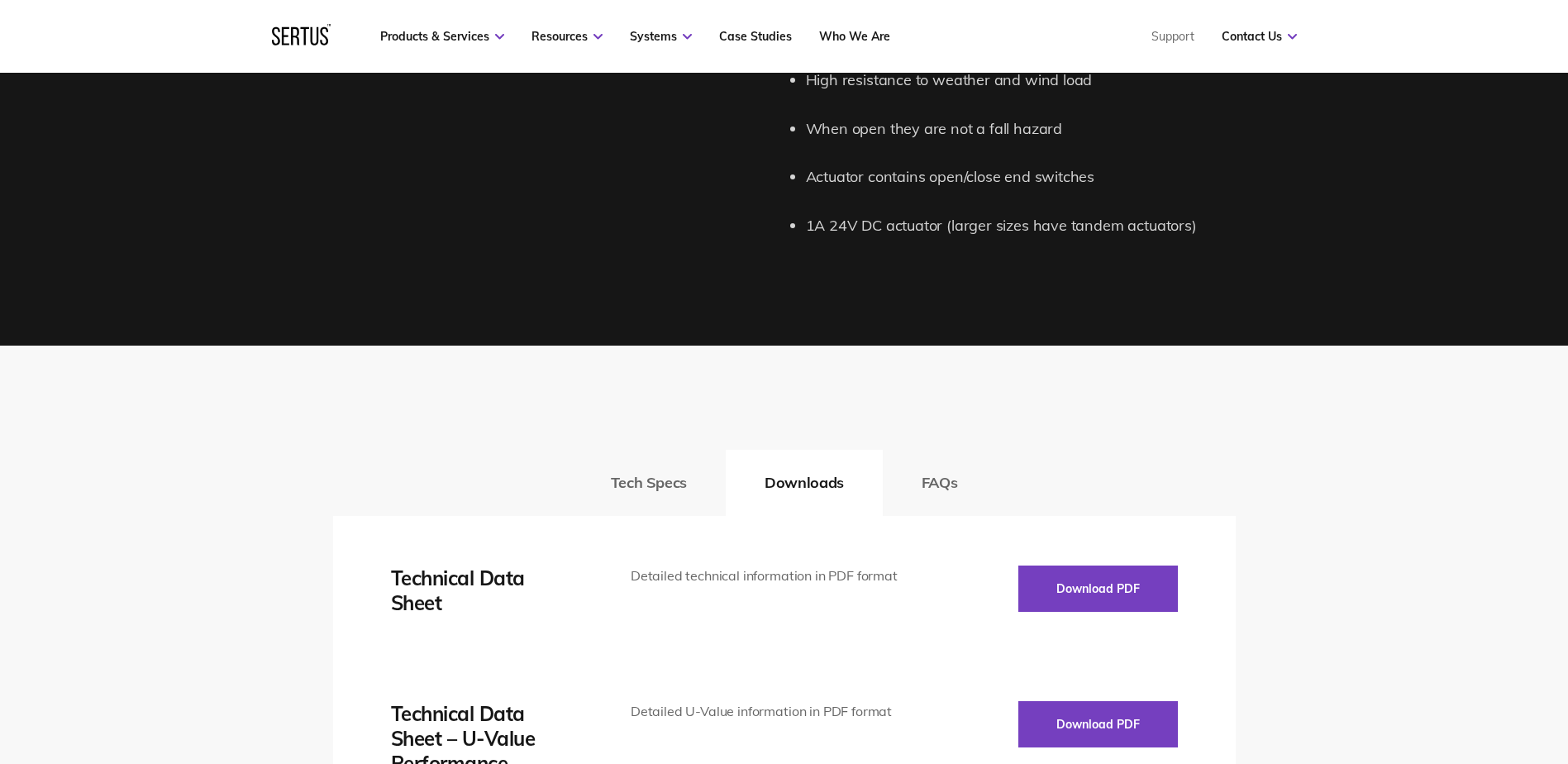 scroll, scrollTop: 2096, scrollLeft: 0, axis: vertical 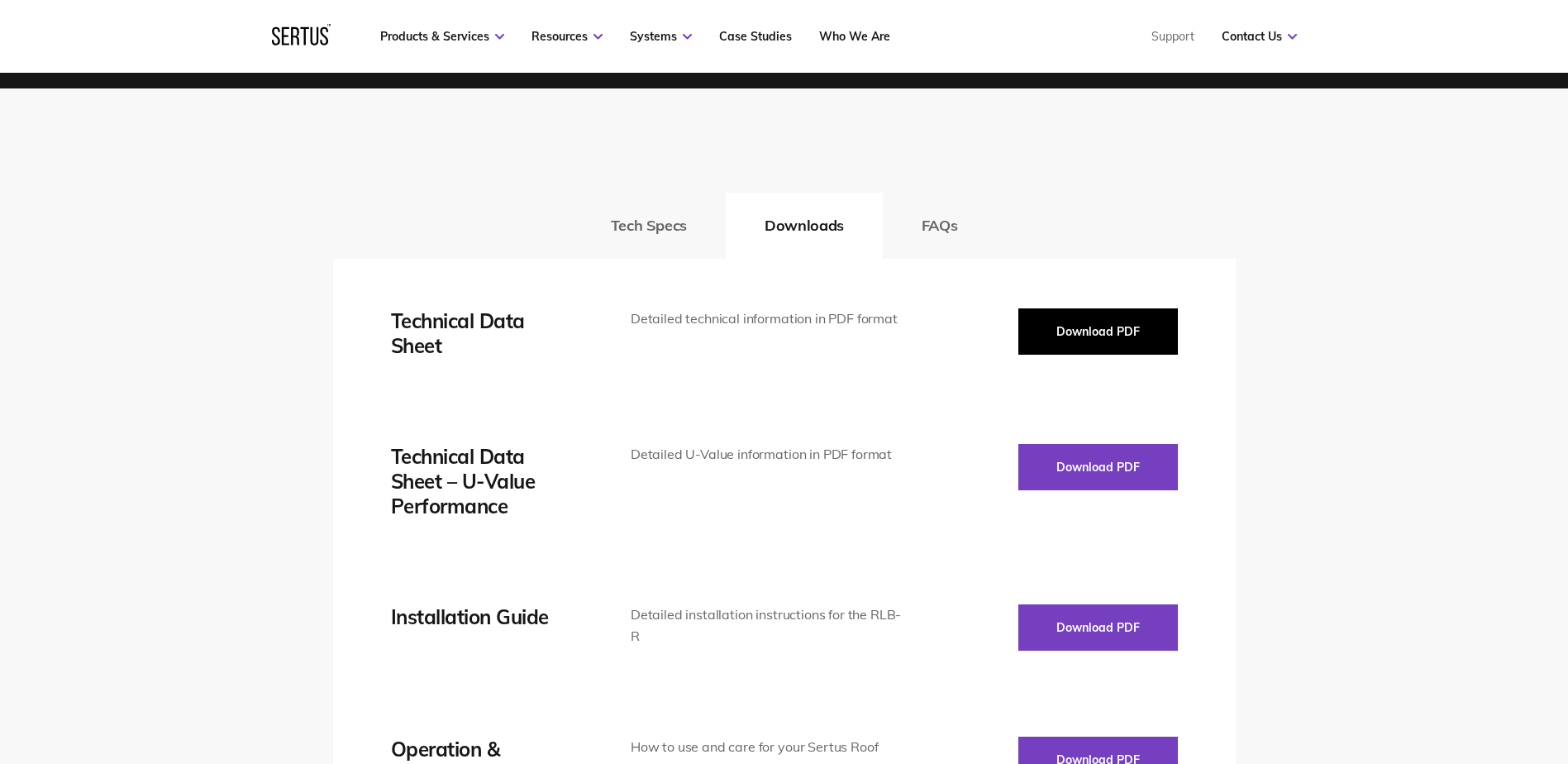 click on "Download PDF" at bounding box center [1098, 332] 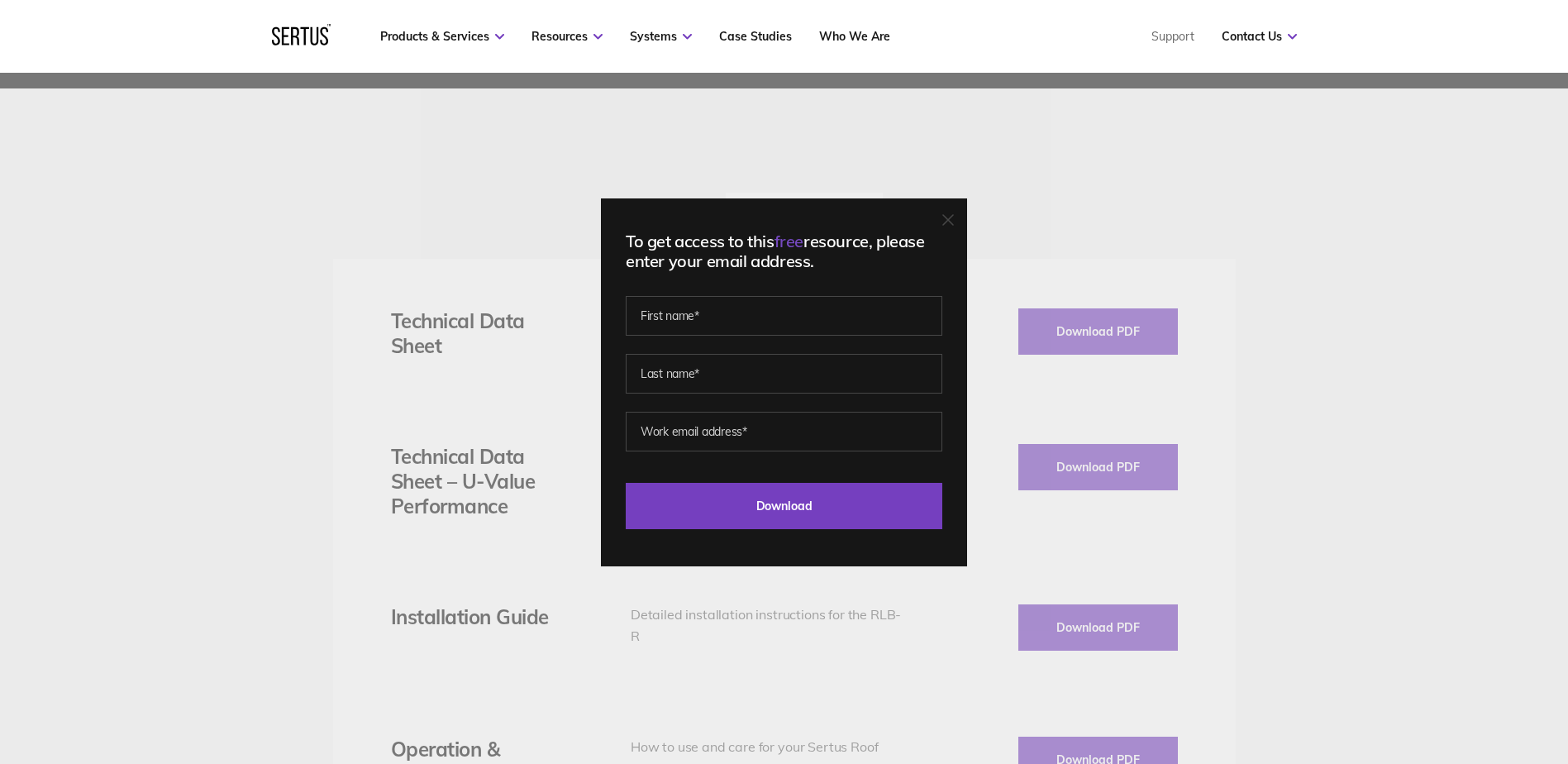 drag, startPoint x: 857, startPoint y: 344, endPoint x: 854, endPoint y: 320, distance: 24.186773 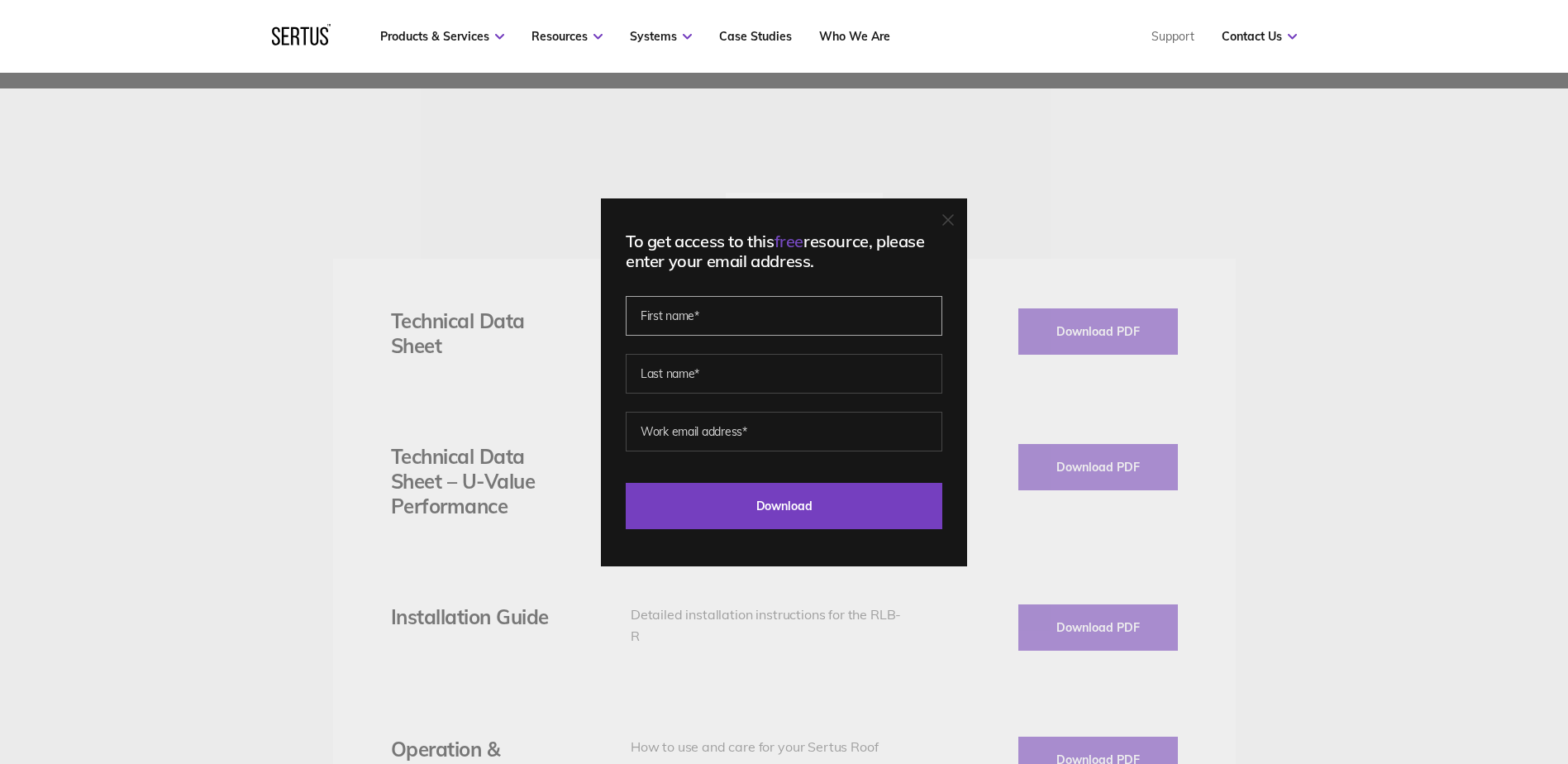 click at bounding box center [784, 316] 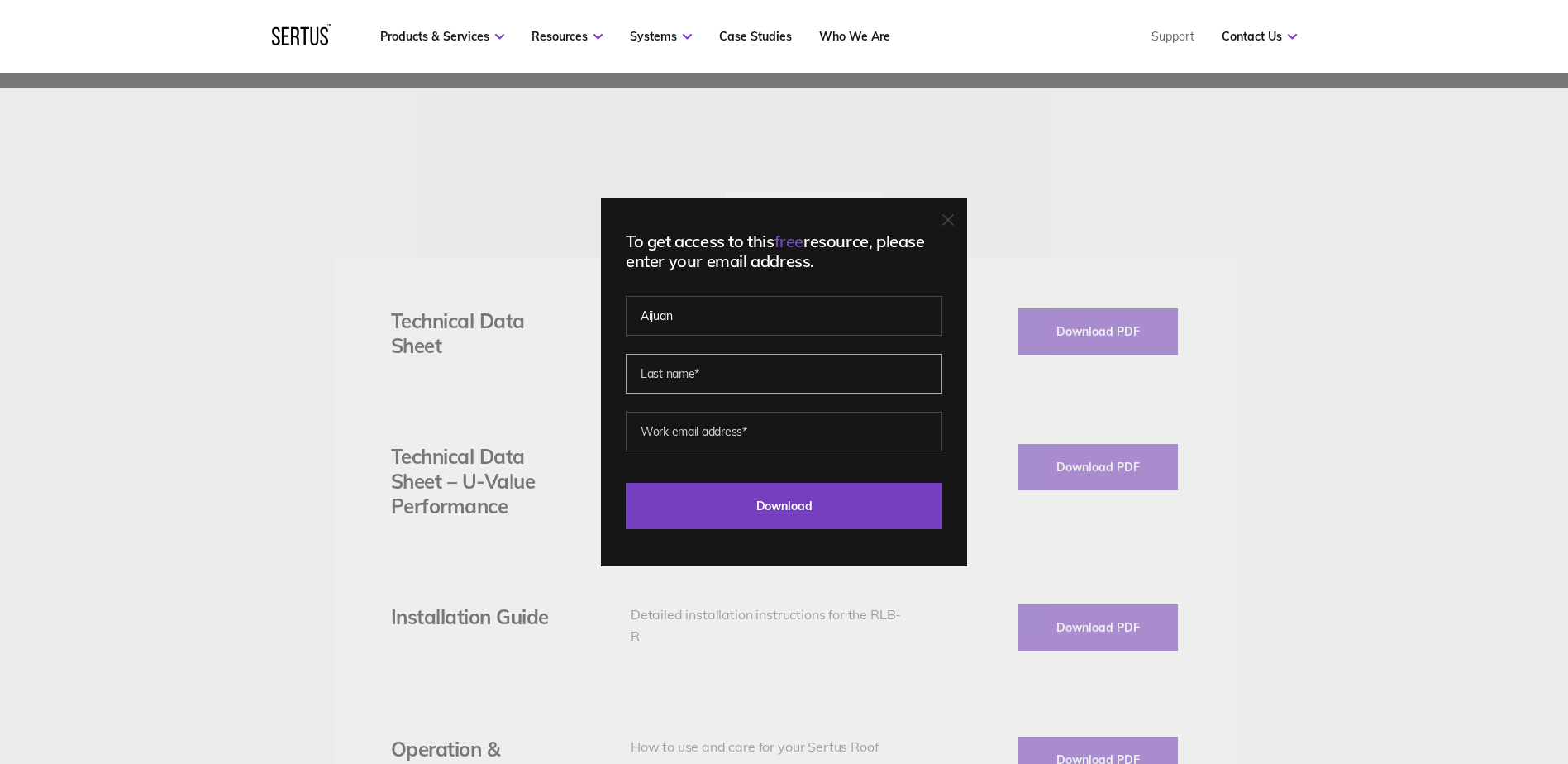 type on "Wang" 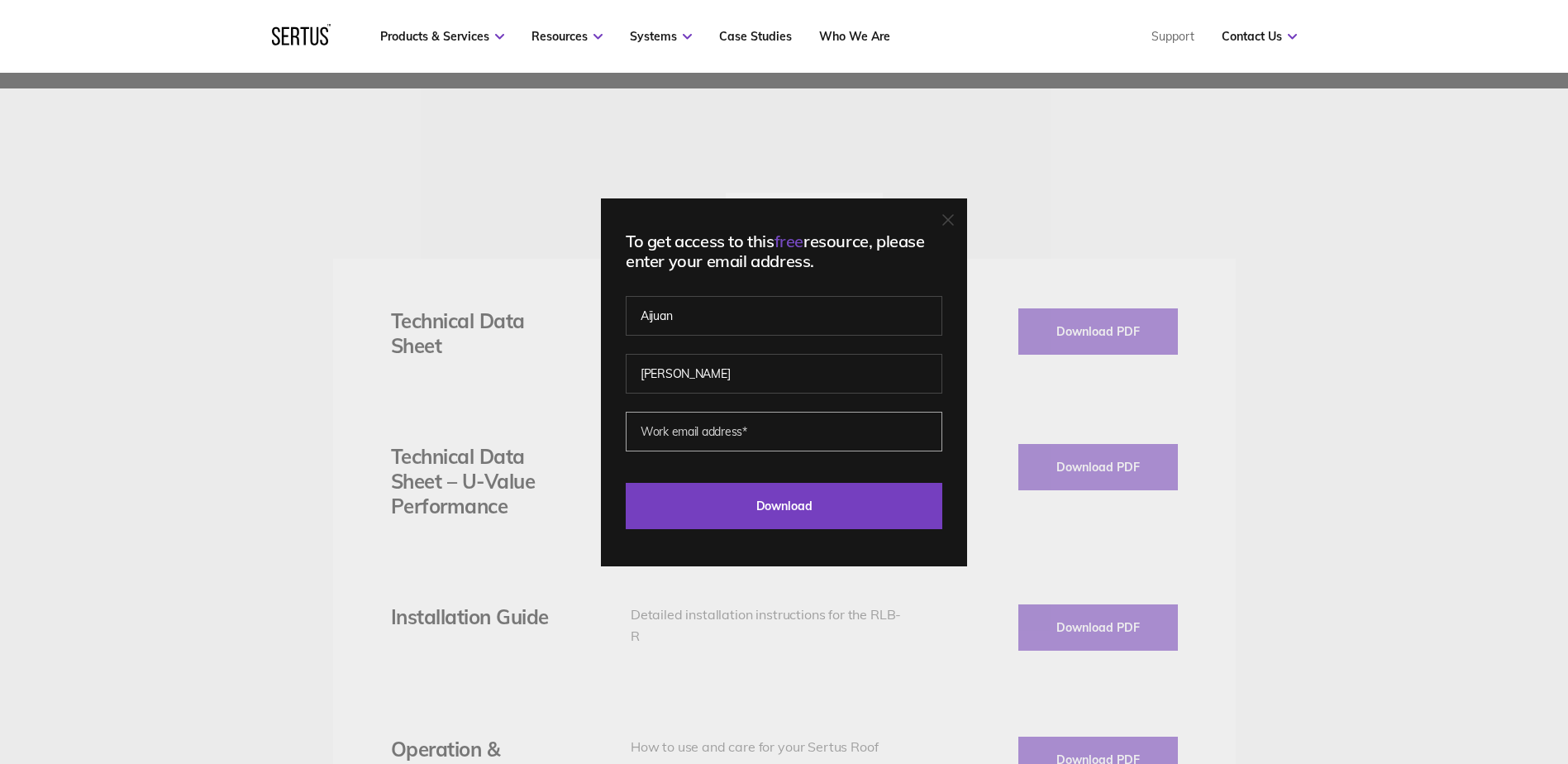 type on "aijuanwang@hotmail.com" 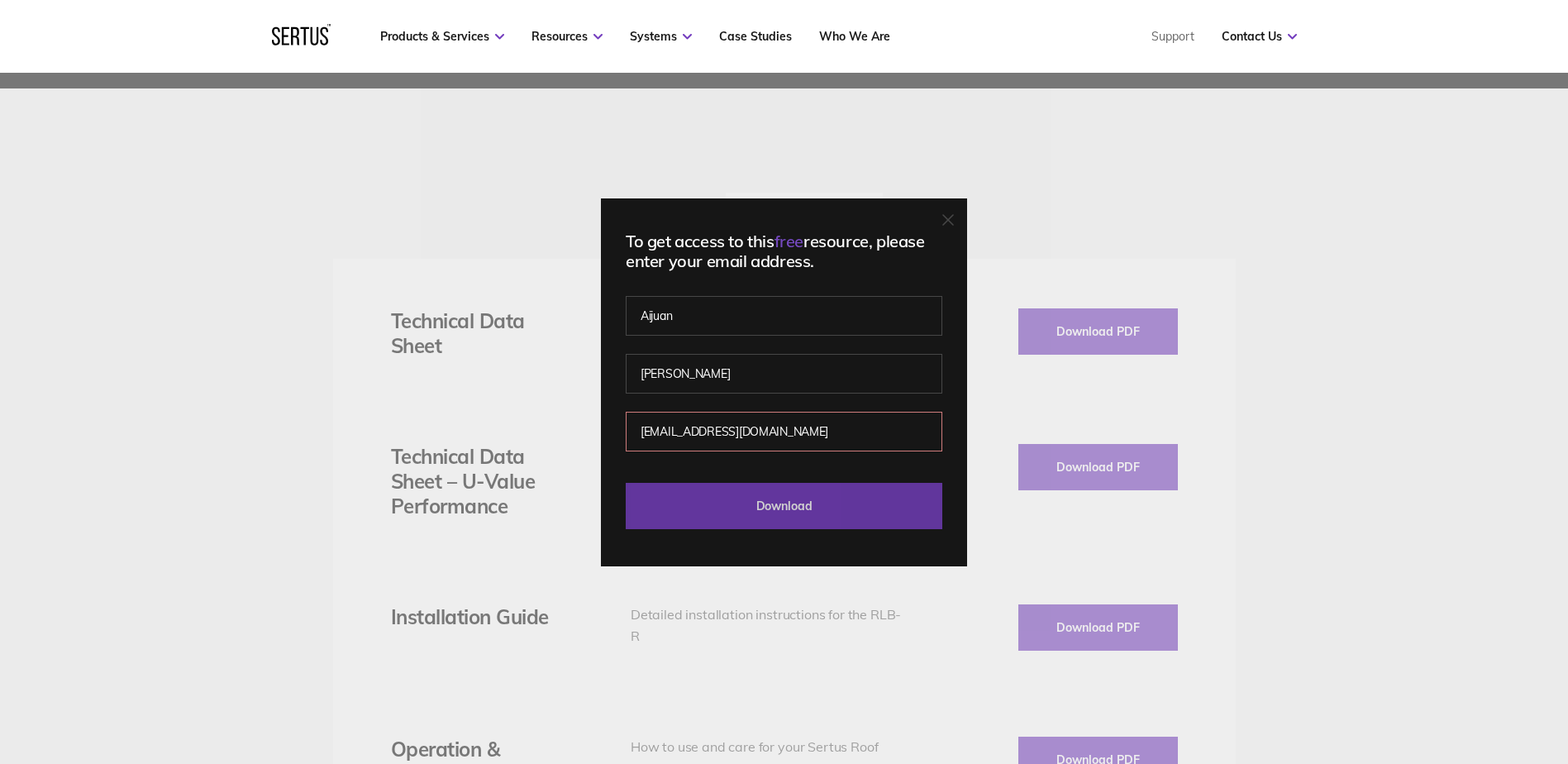 click on "Download" at bounding box center (784, 506) 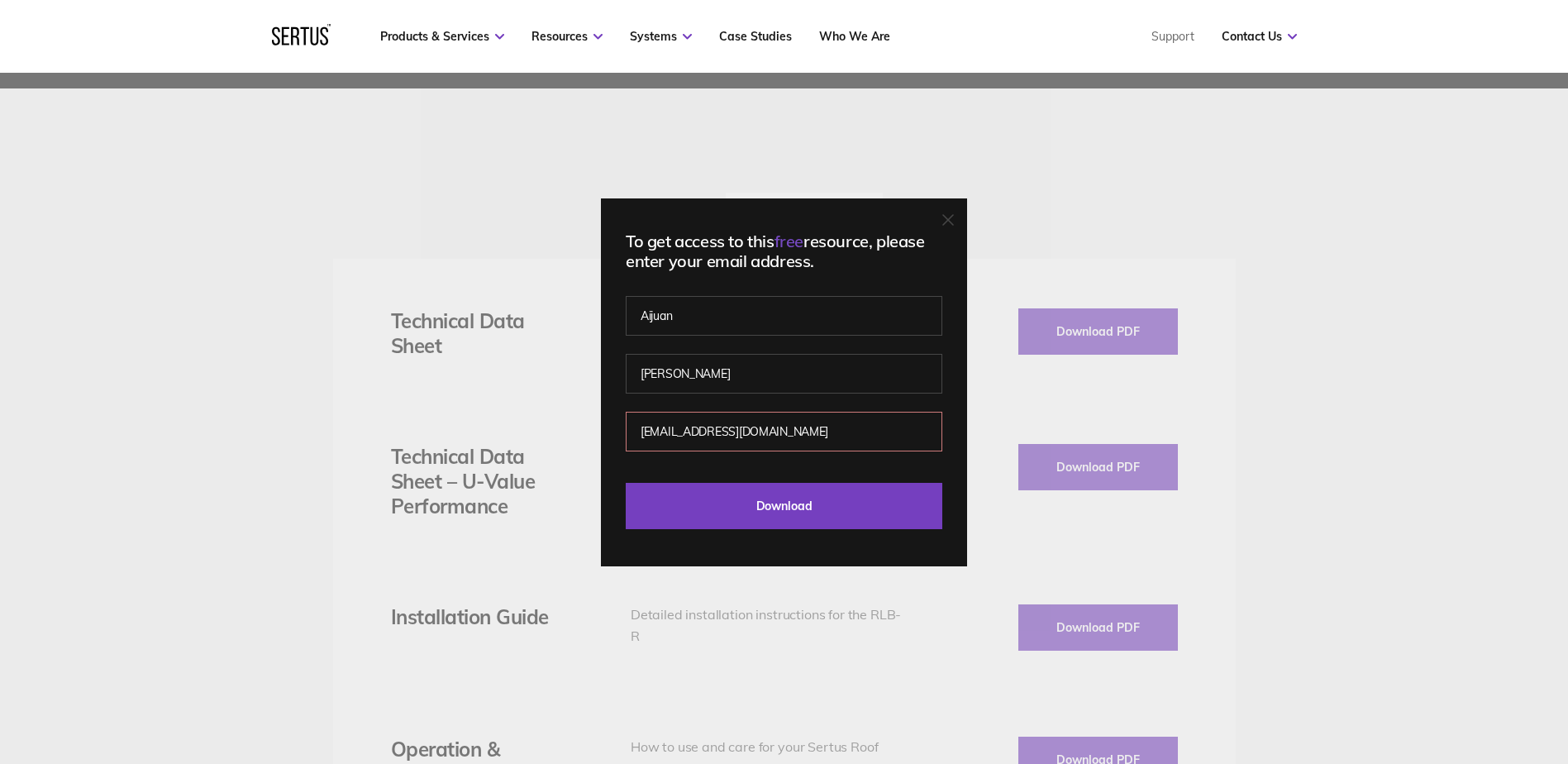 click 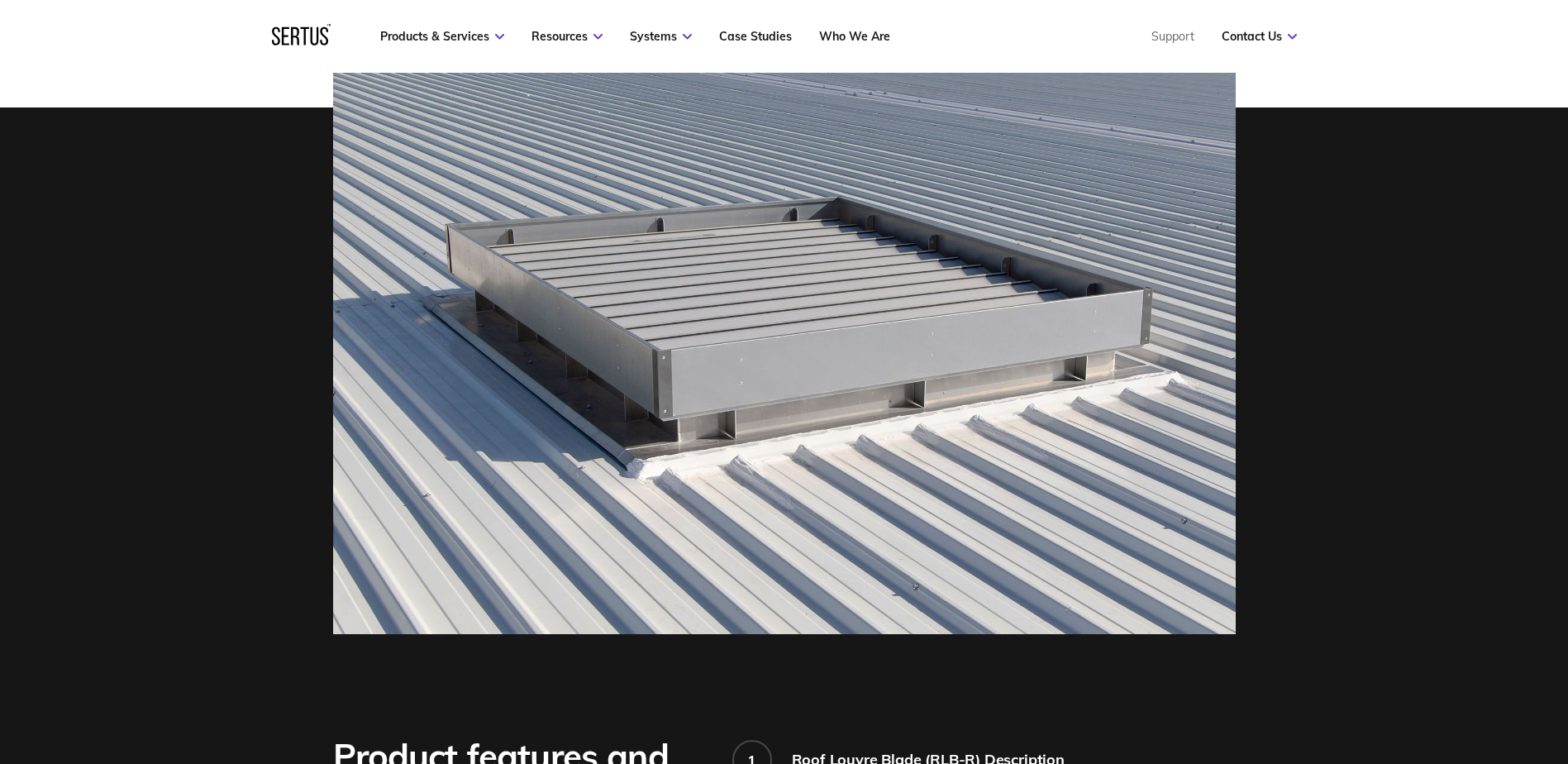 scroll, scrollTop: 525, scrollLeft: 0, axis: vertical 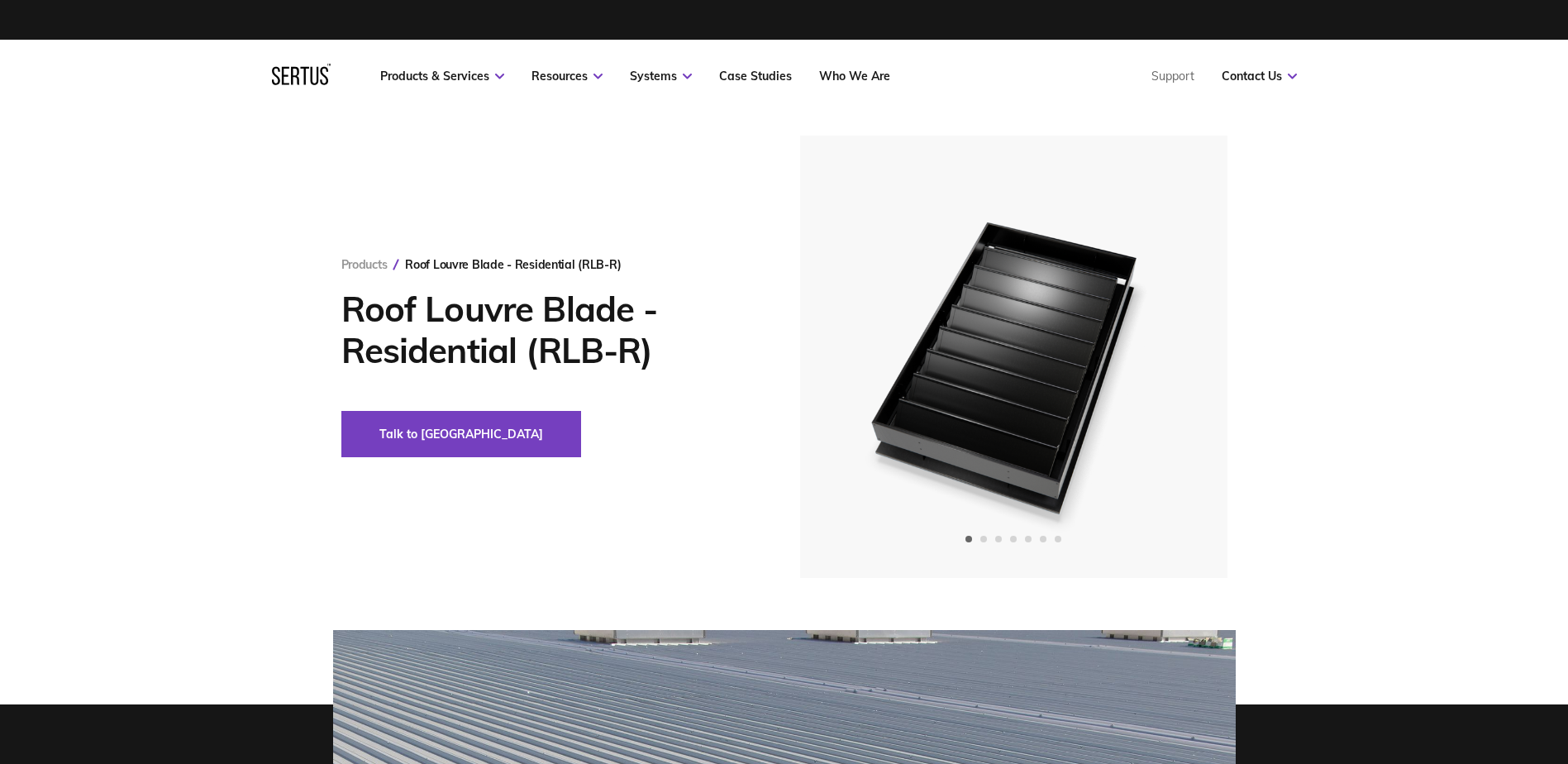 click on "Products Roof Louvre Blade - Residential (RLB-R) Roof Louvre Blade - Residential (RLB-R) Talk to us" 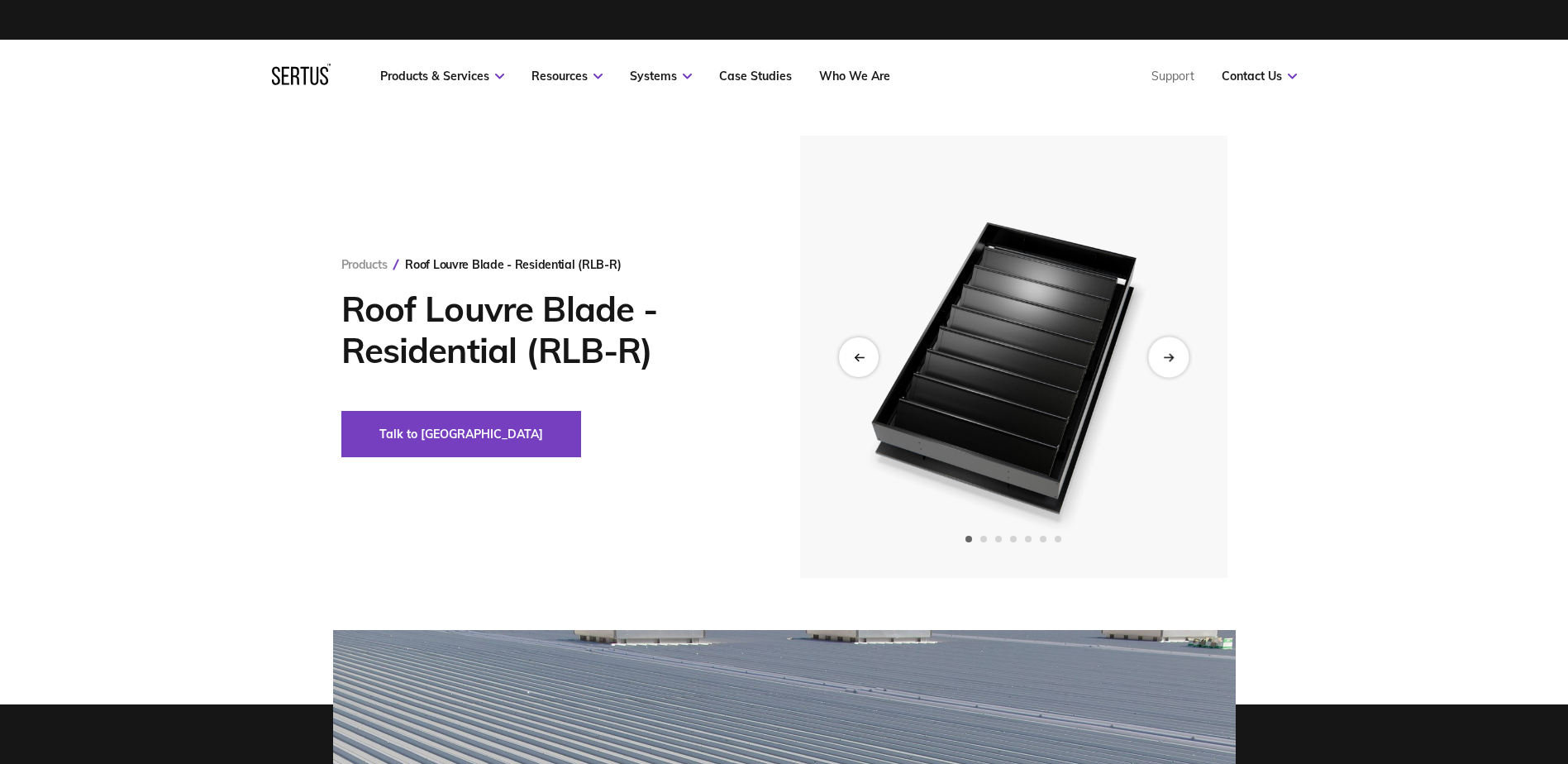 click at bounding box center [1168, 356] 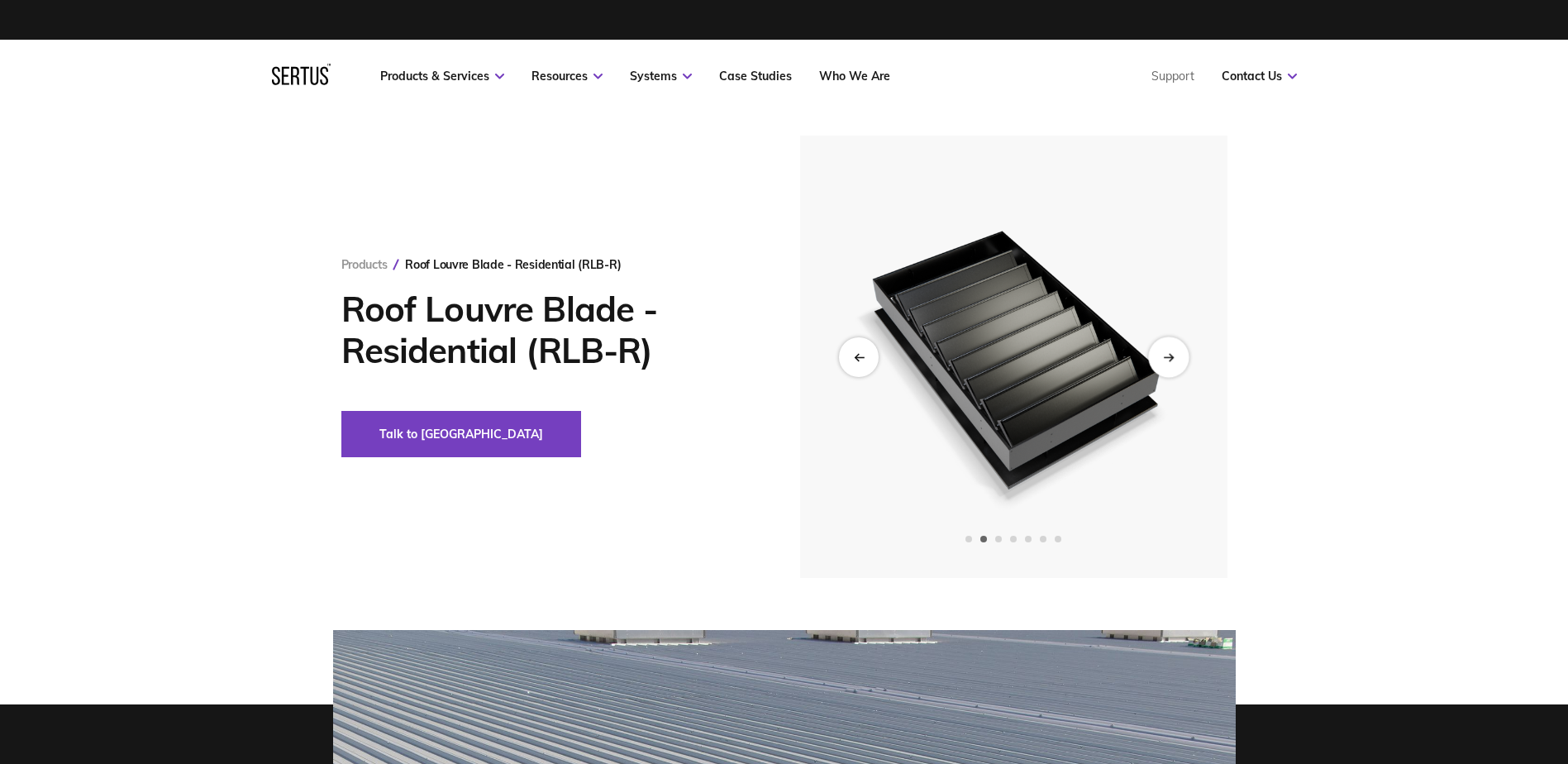 click at bounding box center [1168, 356] 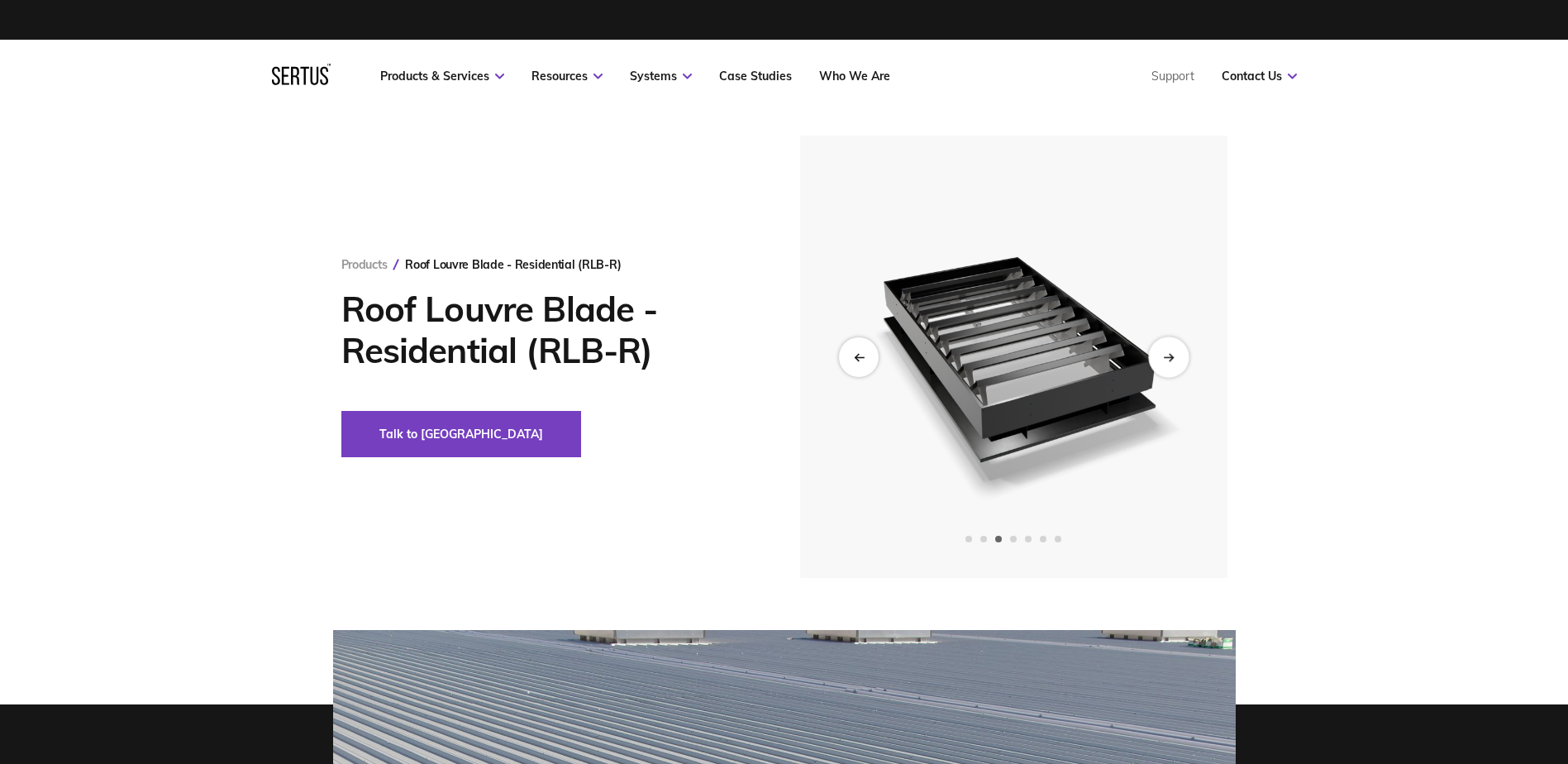 click at bounding box center (1168, 356) 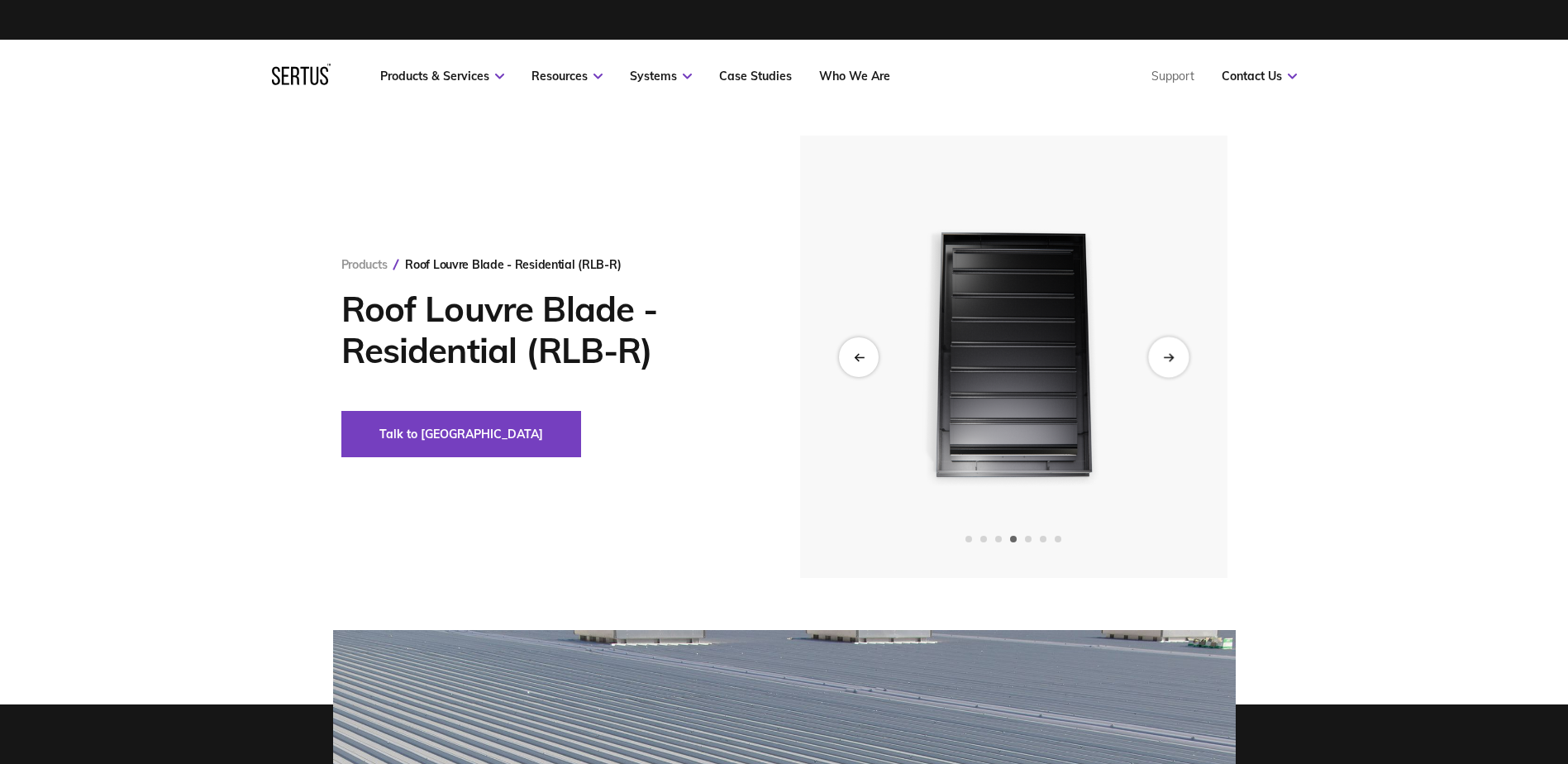 click at bounding box center [1168, 356] 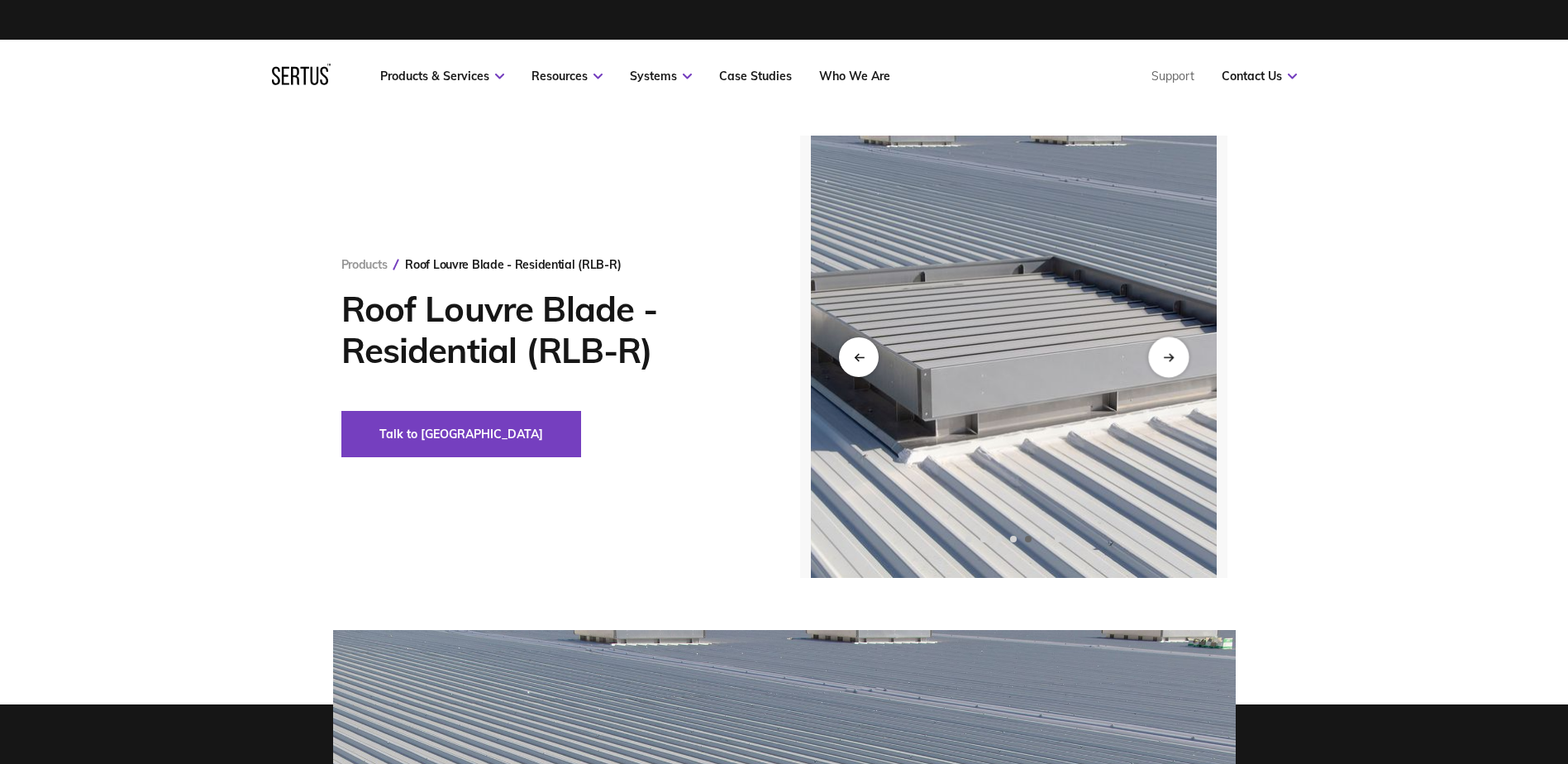 click at bounding box center [1168, 356] 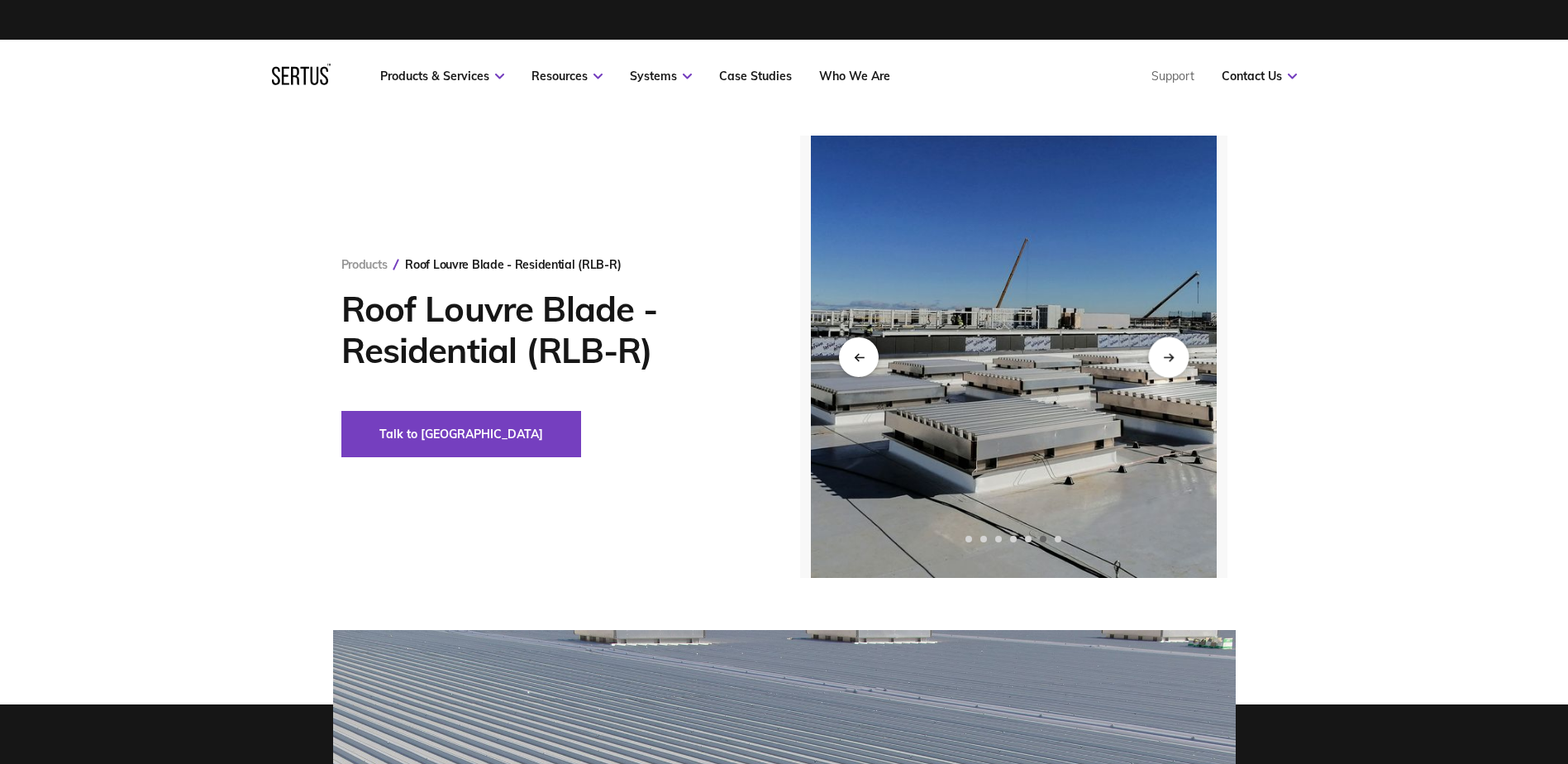 click at bounding box center (1168, 356) 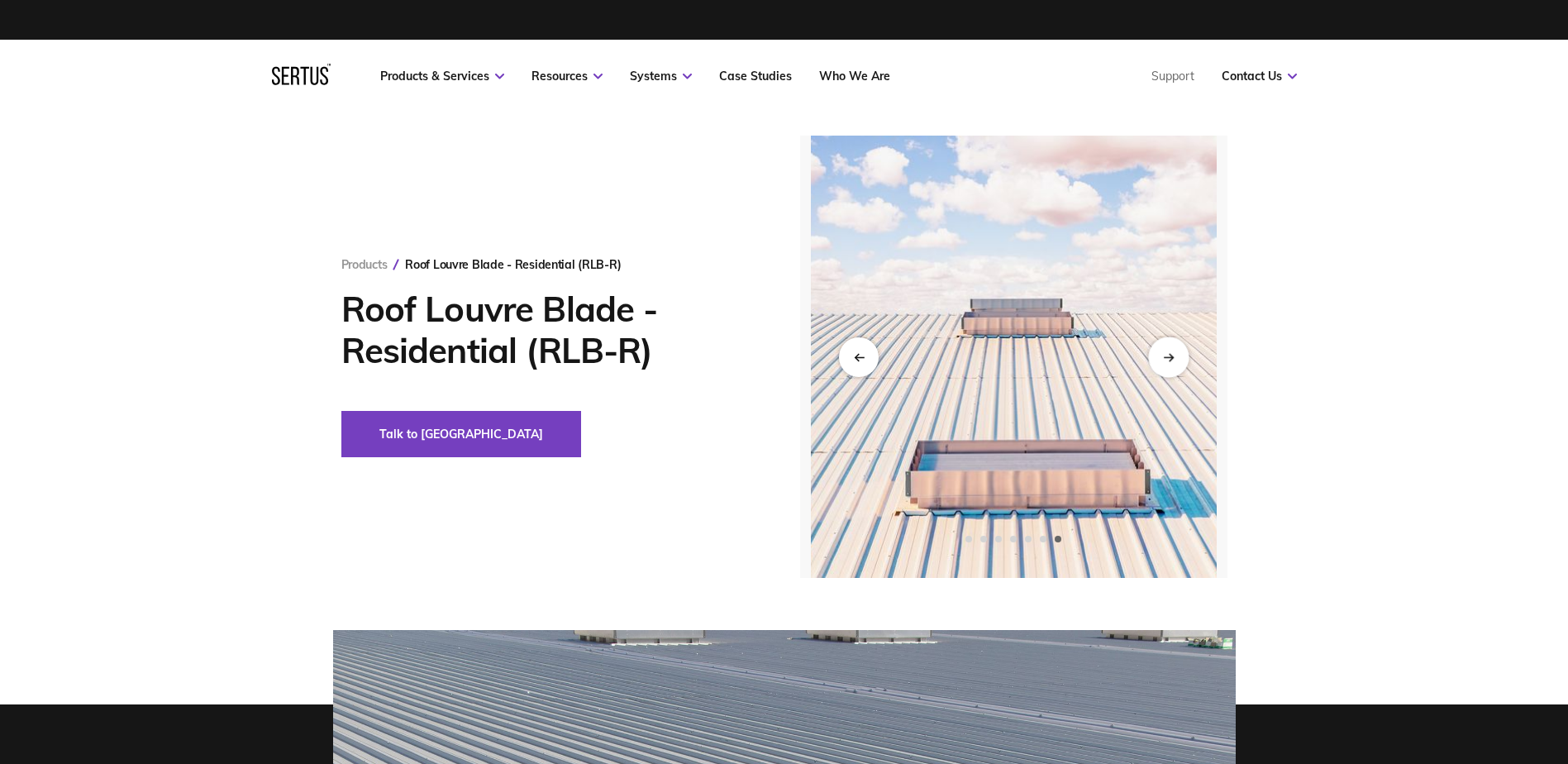 click at bounding box center [1168, 356] 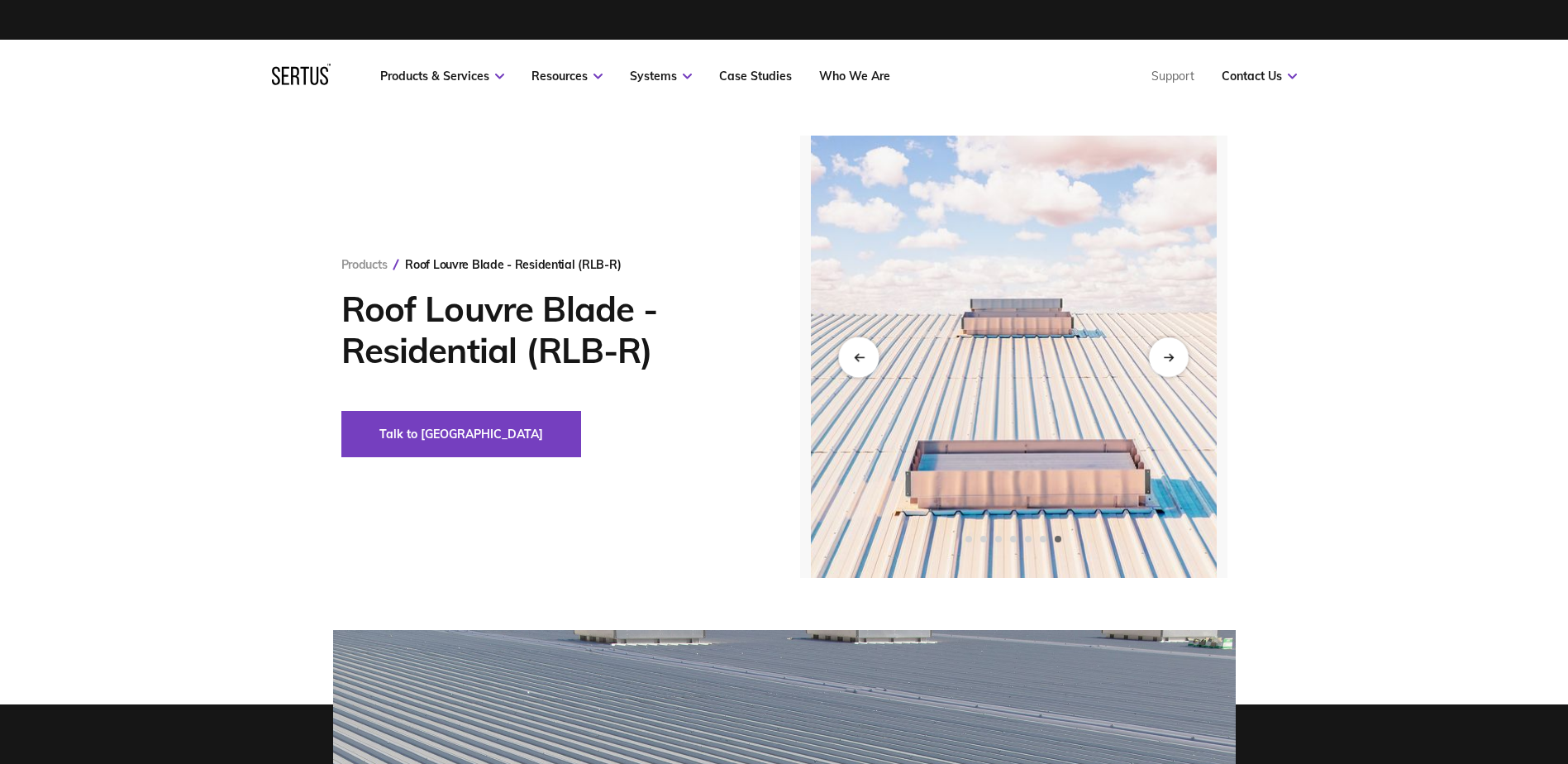 click 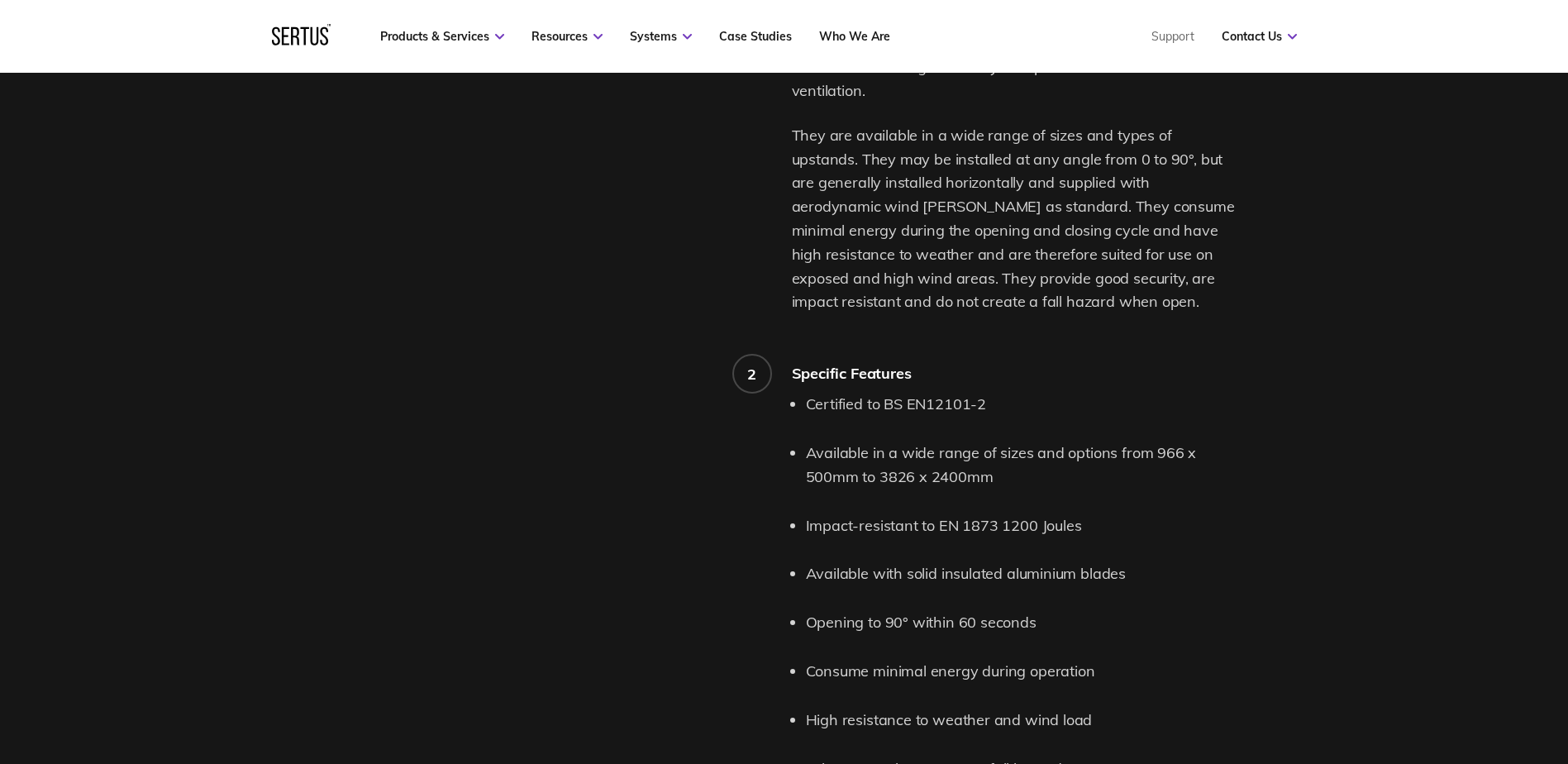 scroll, scrollTop: 1471, scrollLeft: 0, axis: vertical 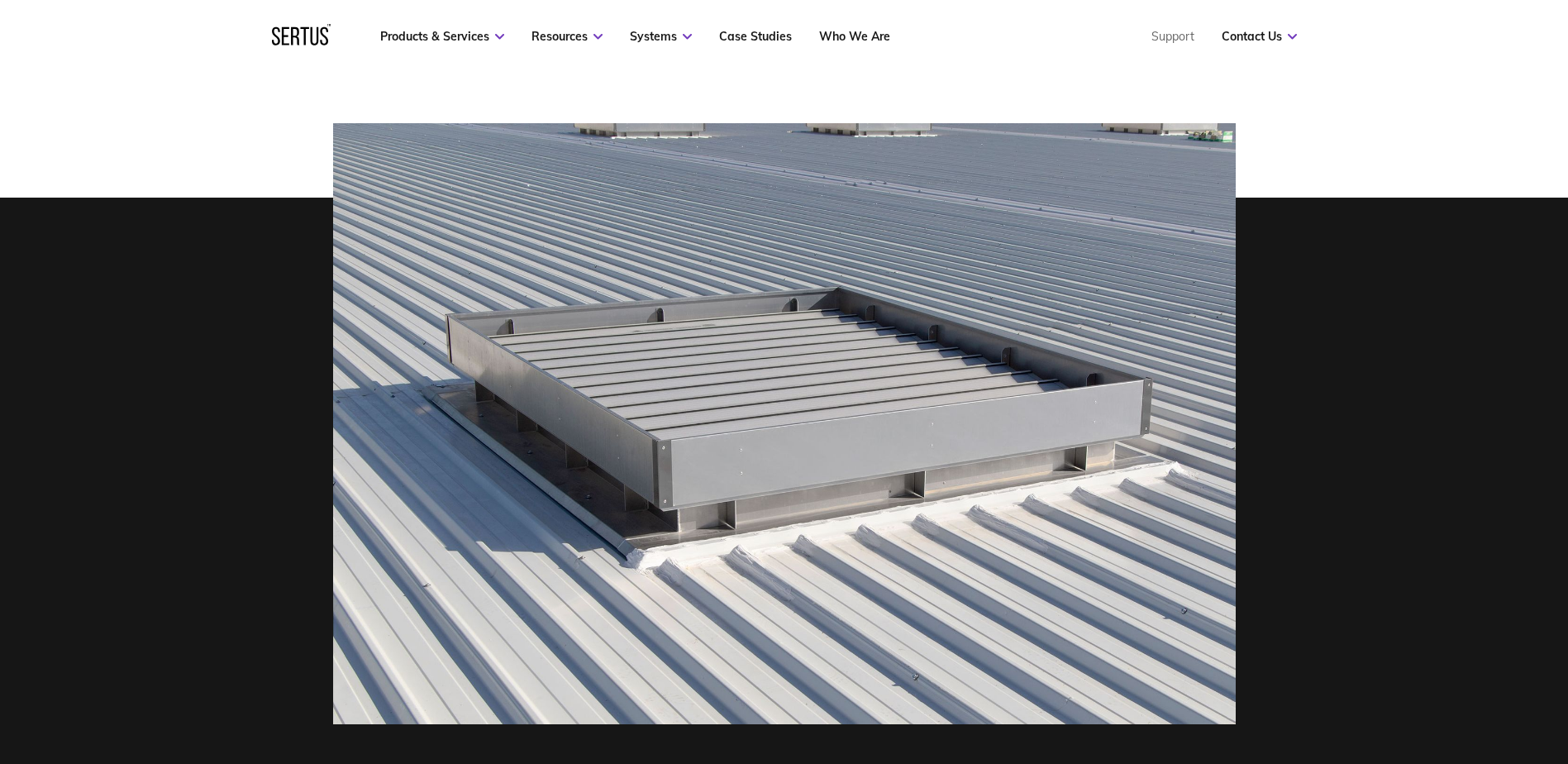 click at bounding box center (784, 423) 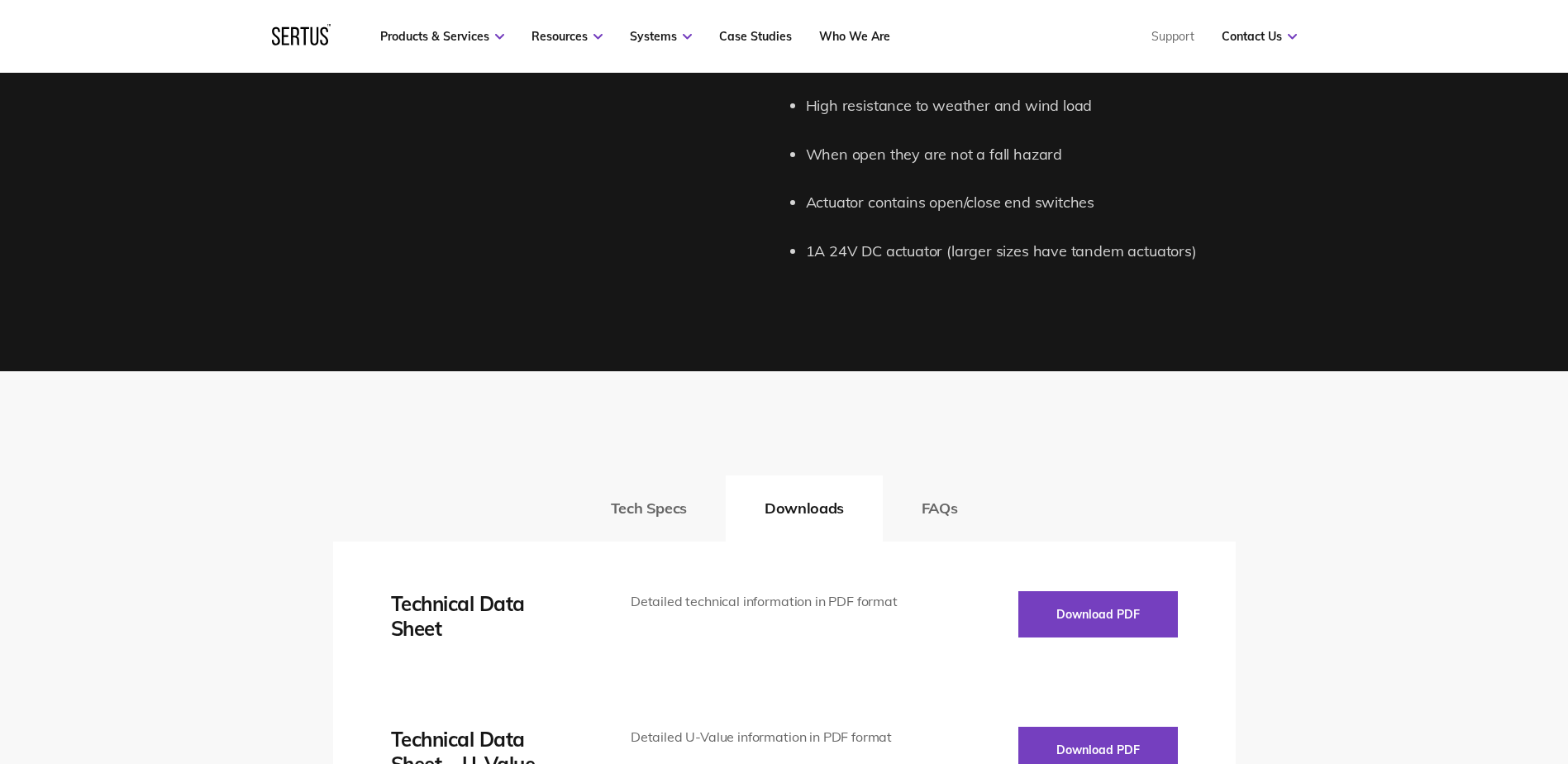 scroll, scrollTop: 2113, scrollLeft: 0, axis: vertical 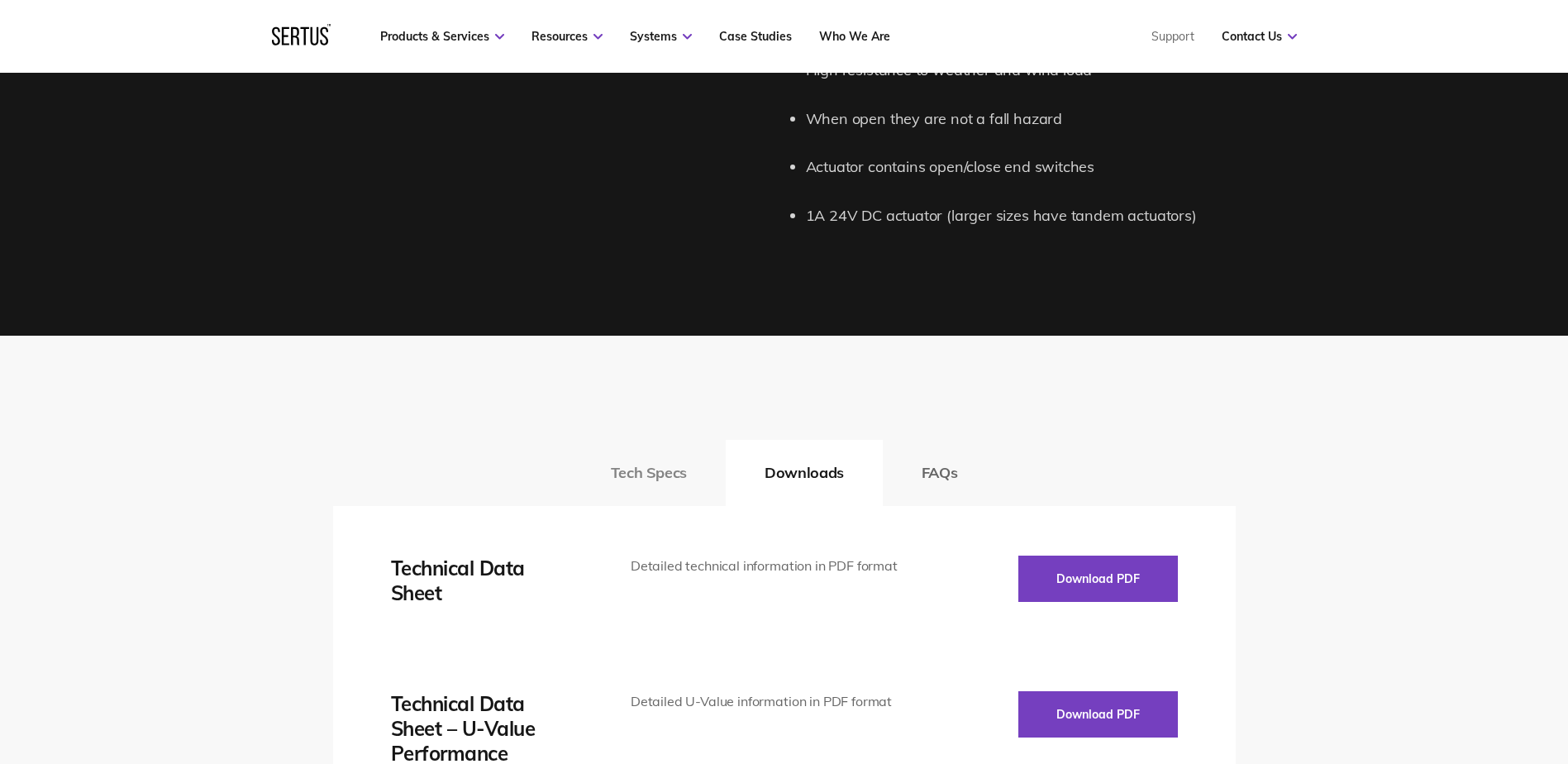 click on "Tech Specs" at bounding box center [649, 473] 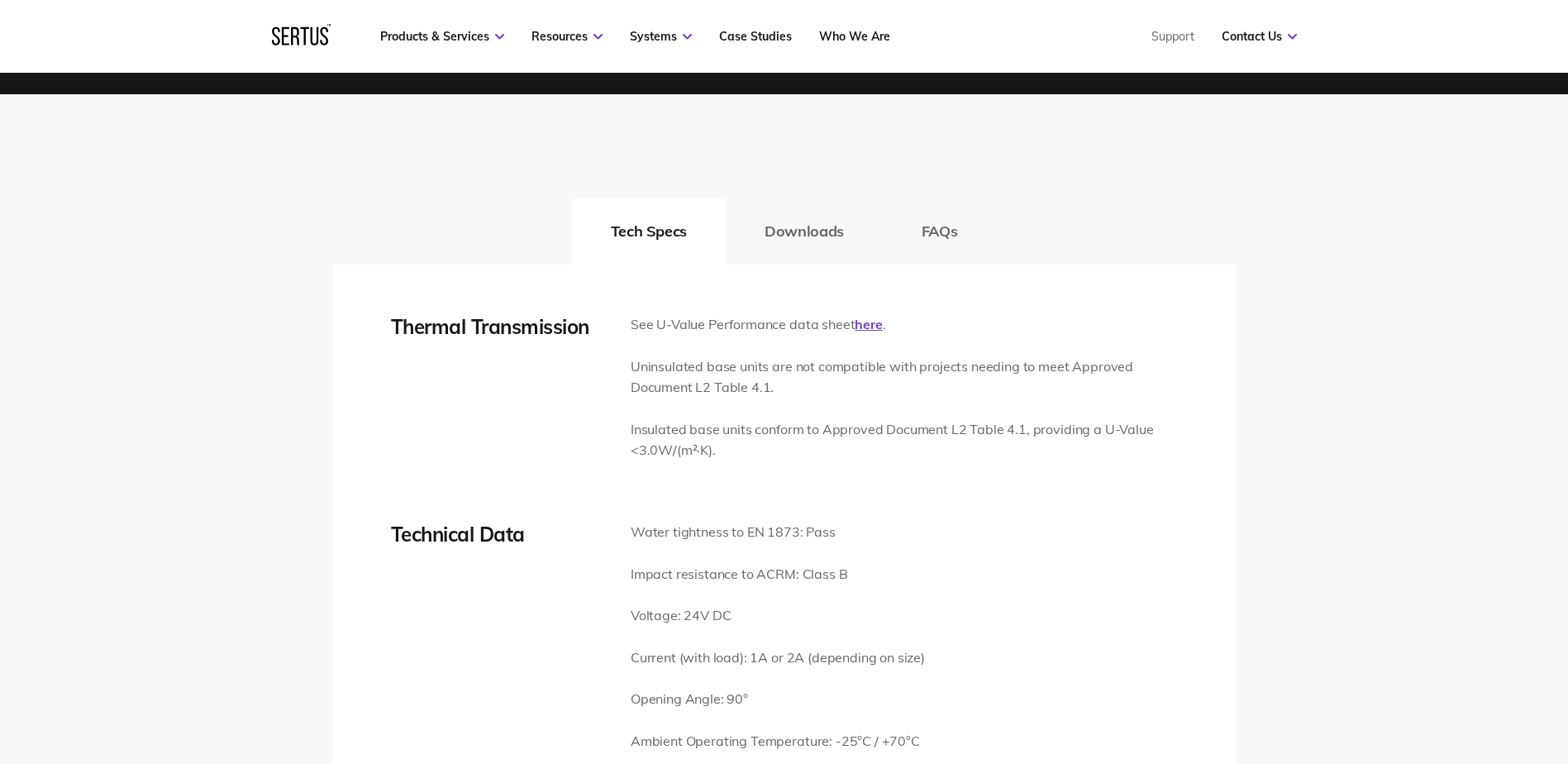 scroll, scrollTop: 2361, scrollLeft: 0, axis: vertical 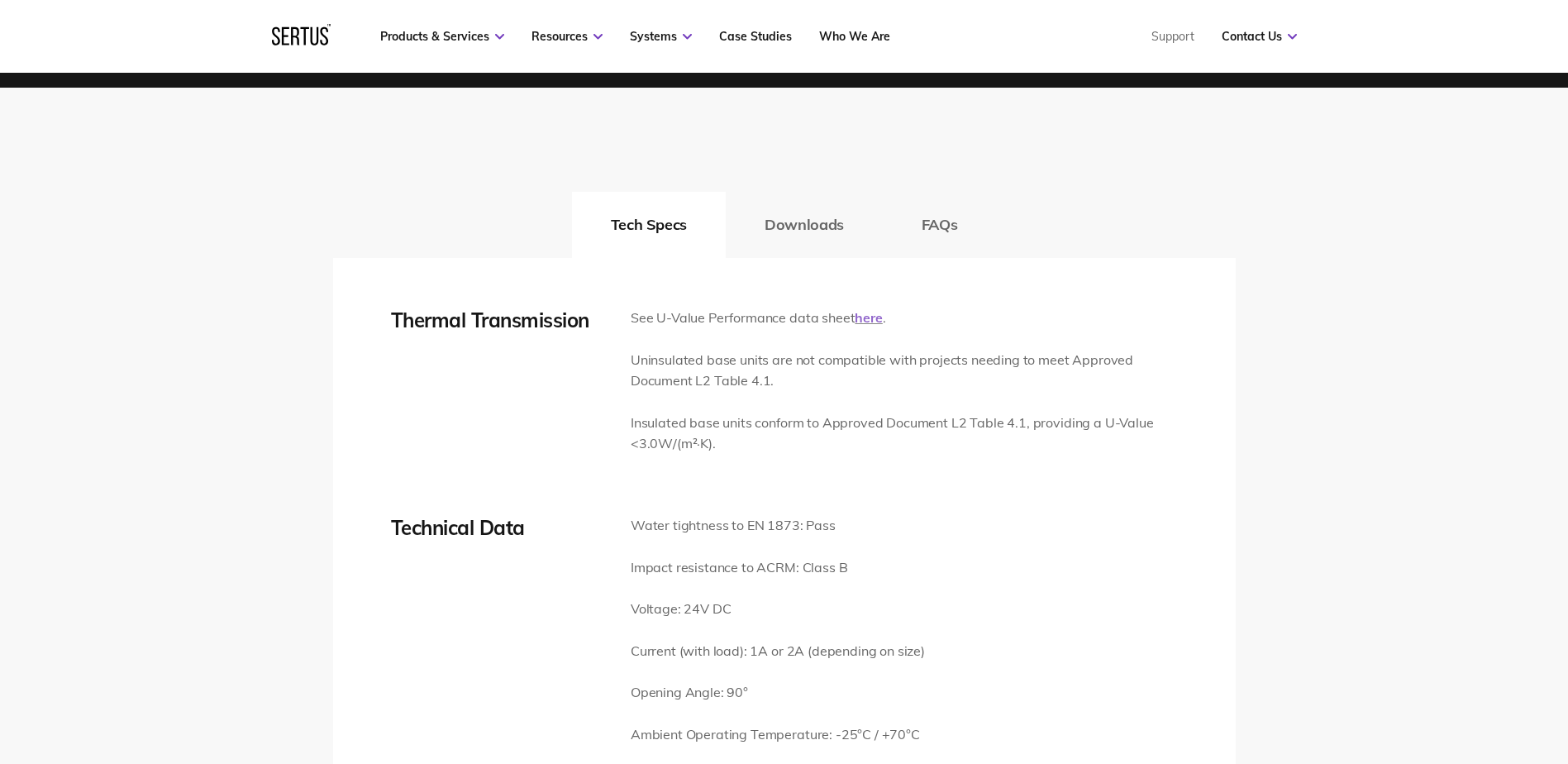 click on "here" at bounding box center [868, 318] 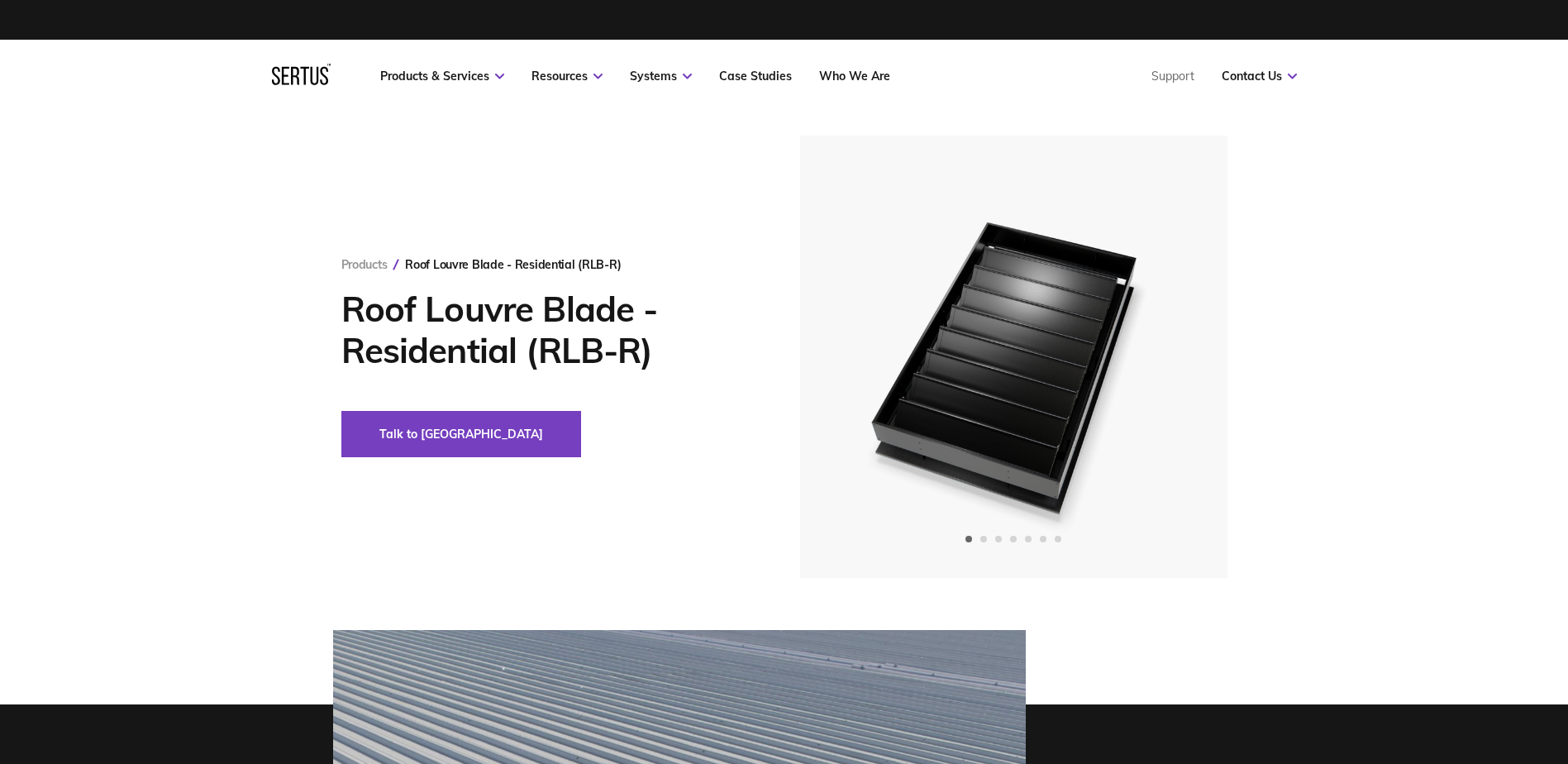 scroll, scrollTop: 0, scrollLeft: 0, axis: both 